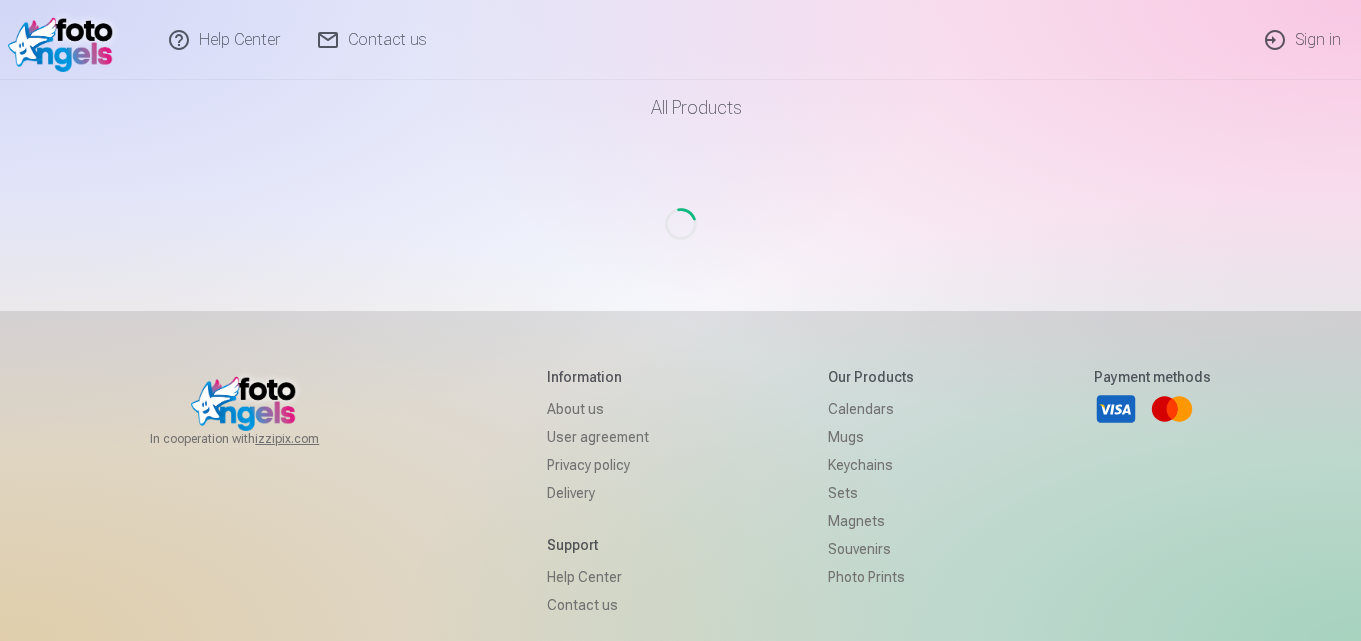 scroll, scrollTop: 0, scrollLeft: 0, axis: both 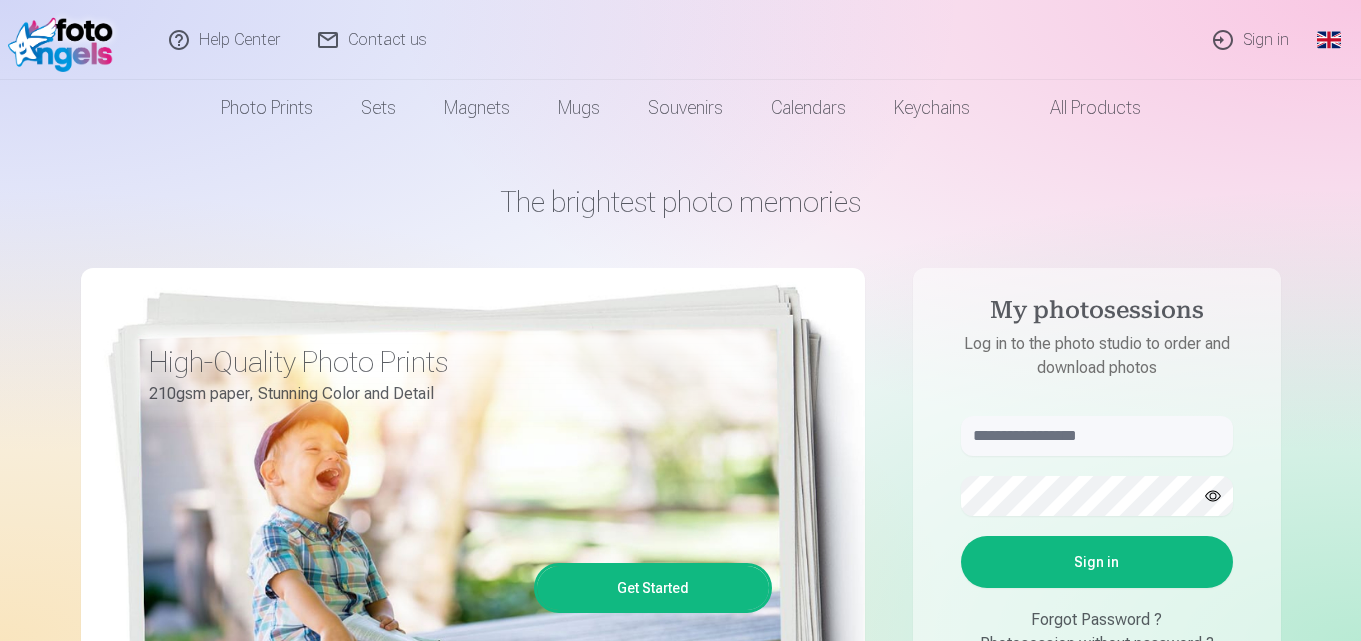 click on "Sign in" at bounding box center [1252, 40] 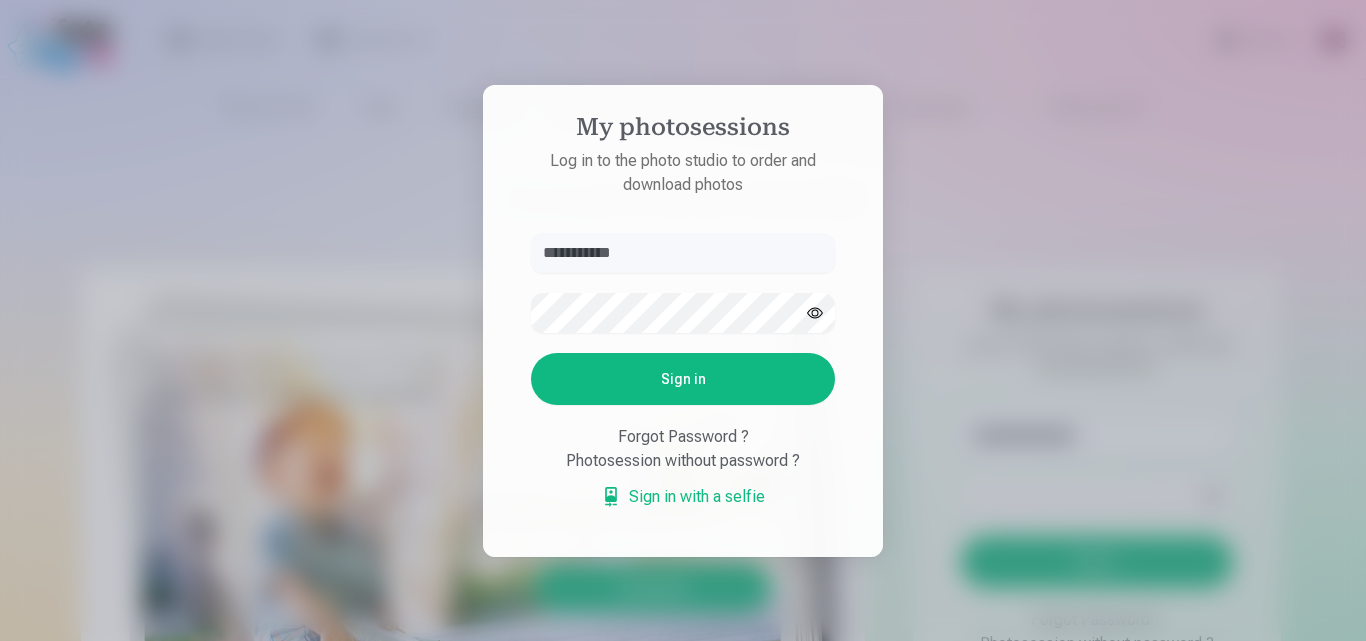 type on "**********" 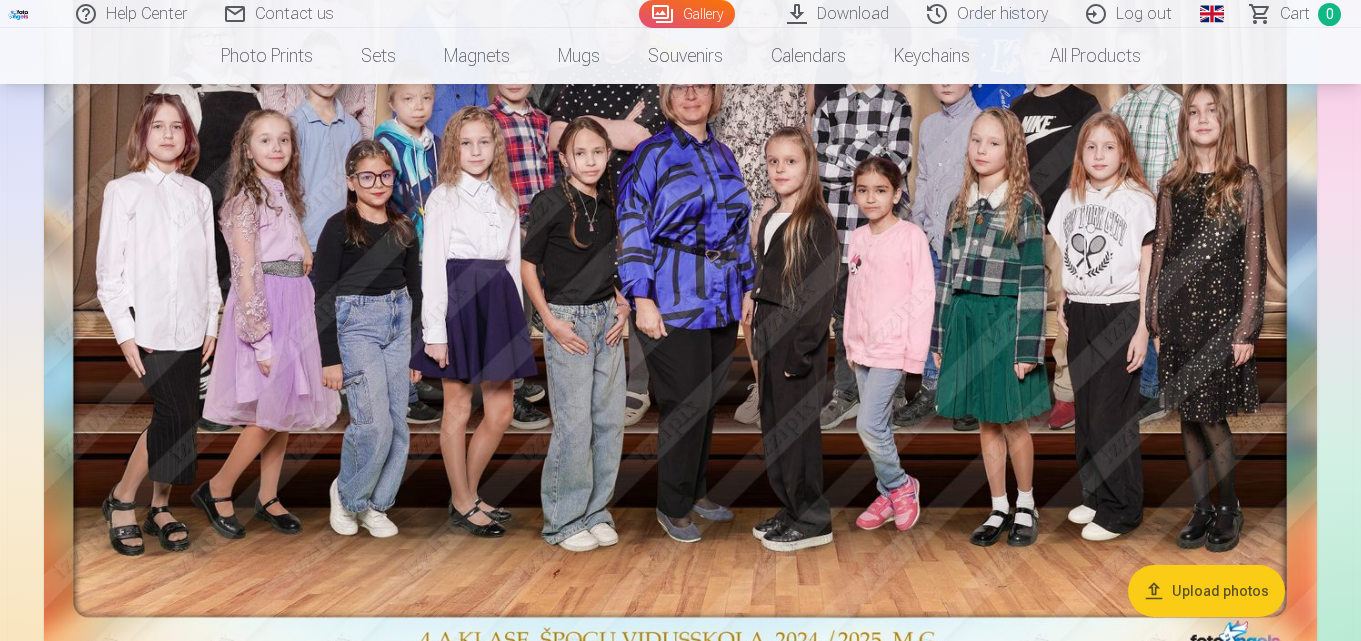 scroll, scrollTop: 1500, scrollLeft: 0, axis: vertical 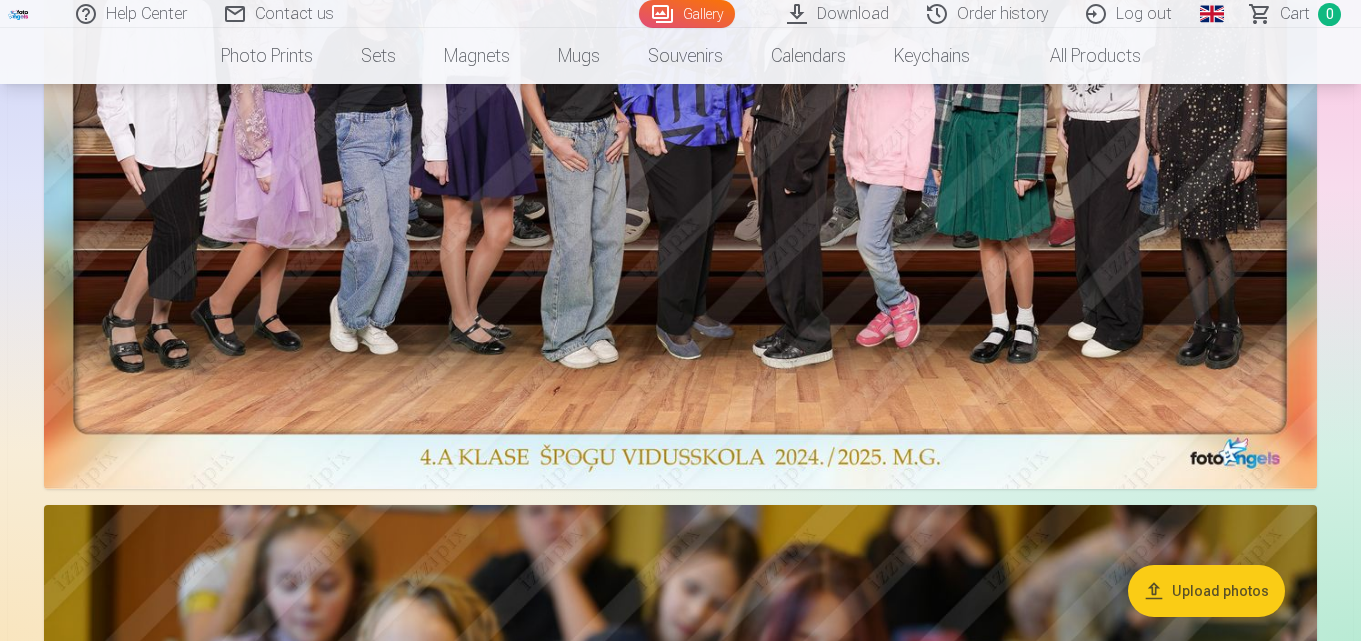 click on "Upload photos" at bounding box center (1206, 591) 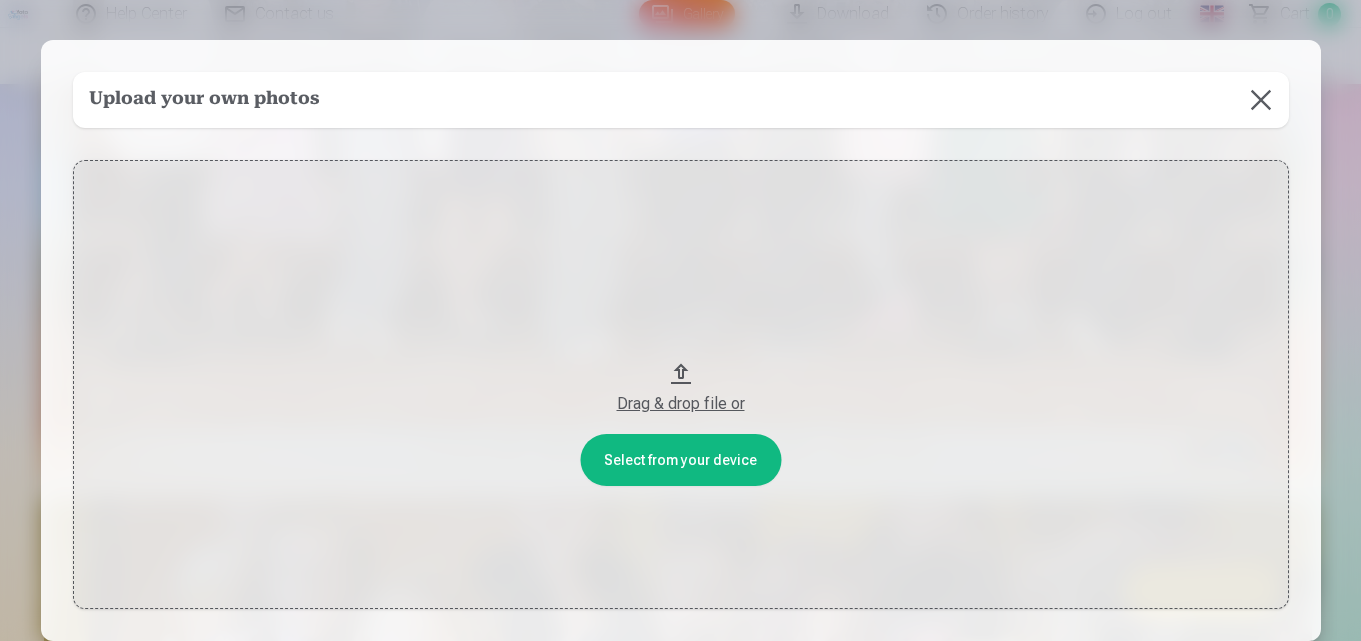 scroll, scrollTop: 1503, scrollLeft: 0, axis: vertical 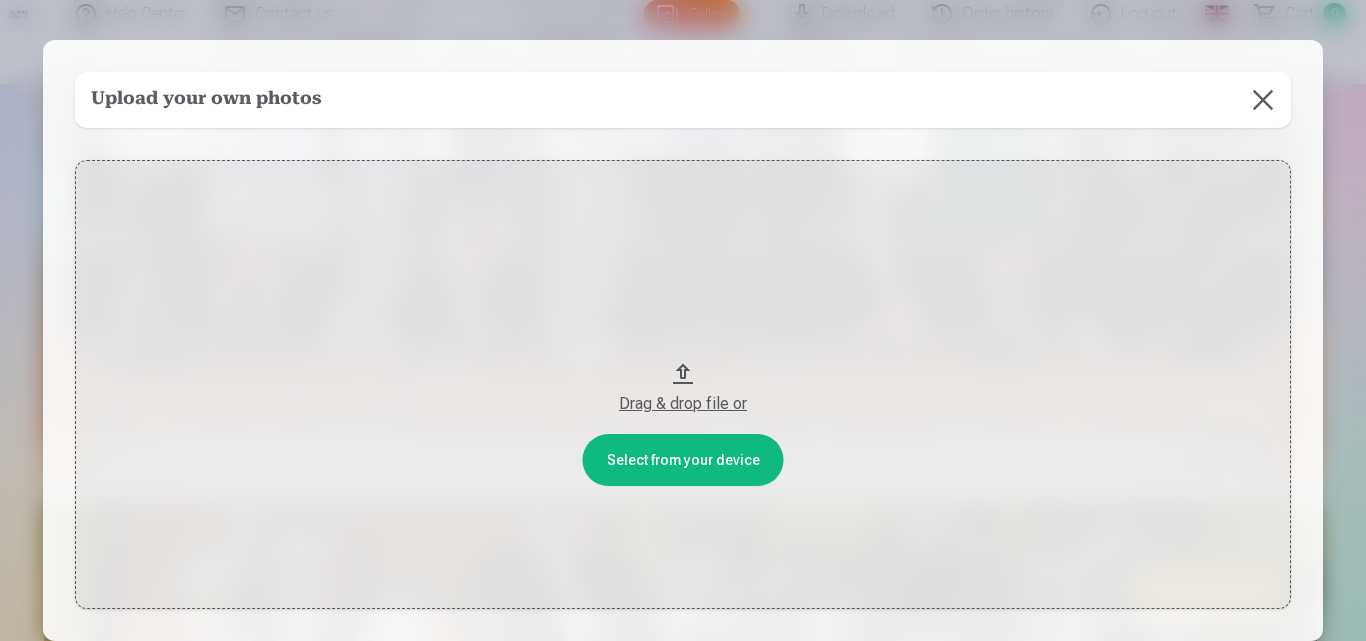 click at bounding box center [1263, 100] 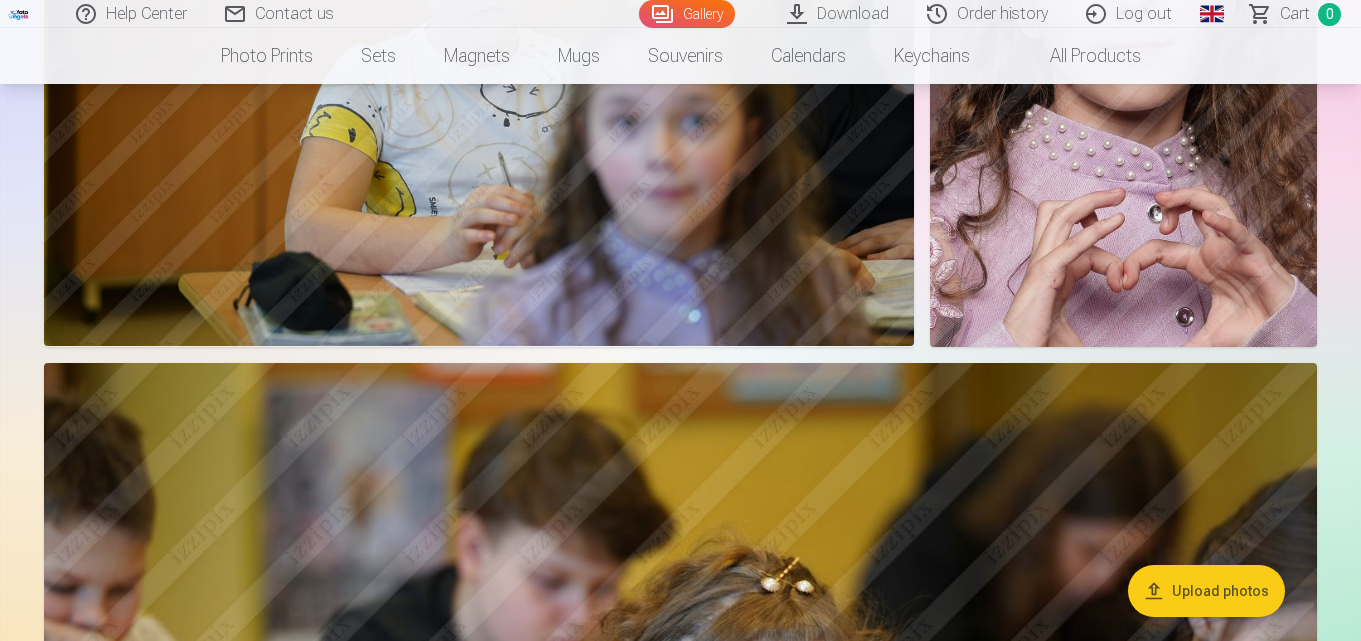 click at bounding box center [1123, 56] 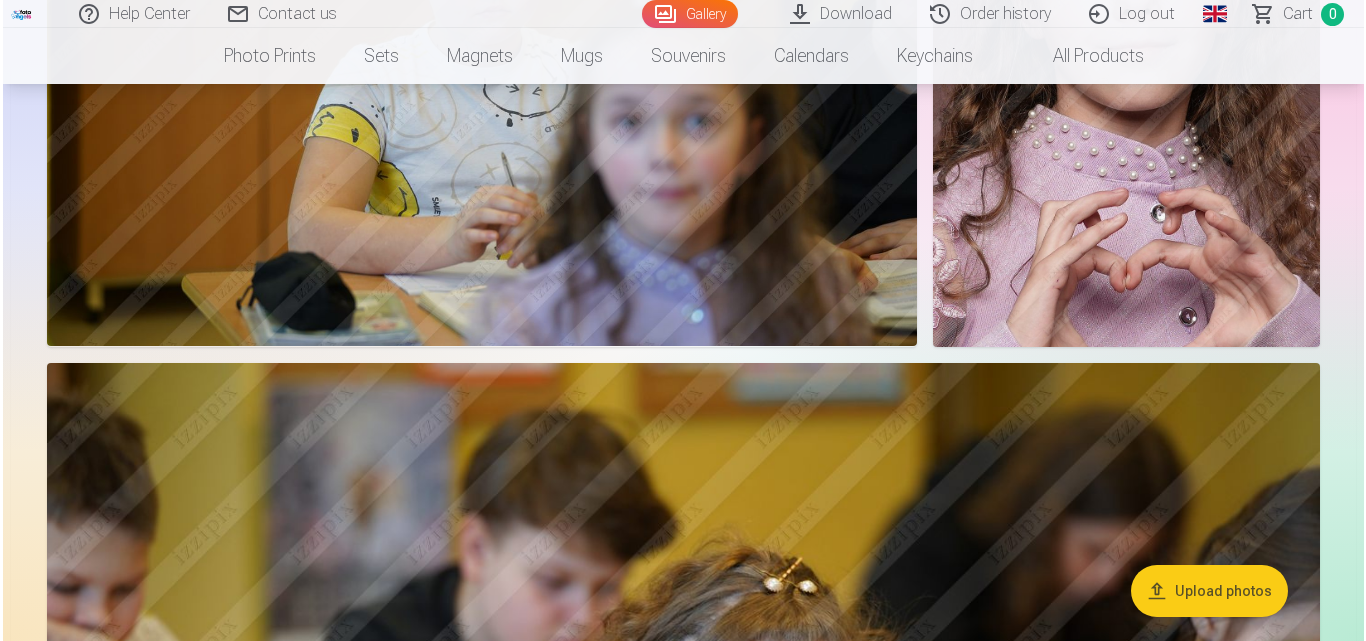 scroll, scrollTop: 3114, scrollLeft: 0, axis: vertical 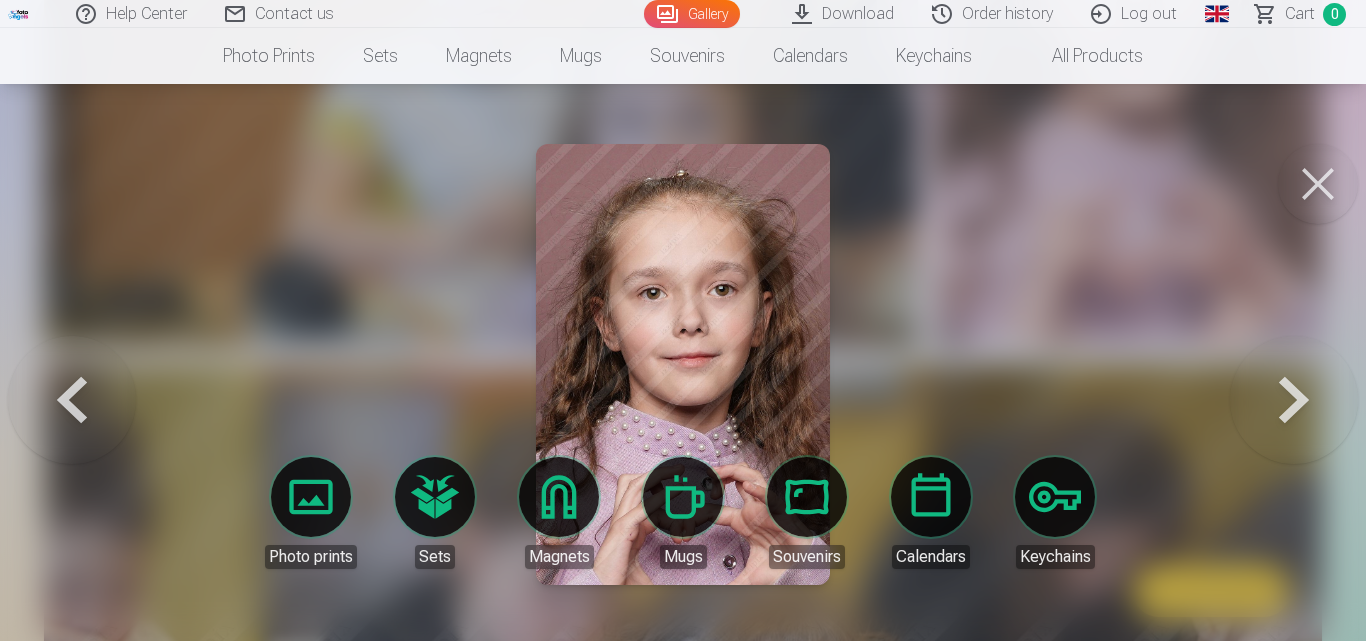click on "Global" at bounding box center (1217, 14) 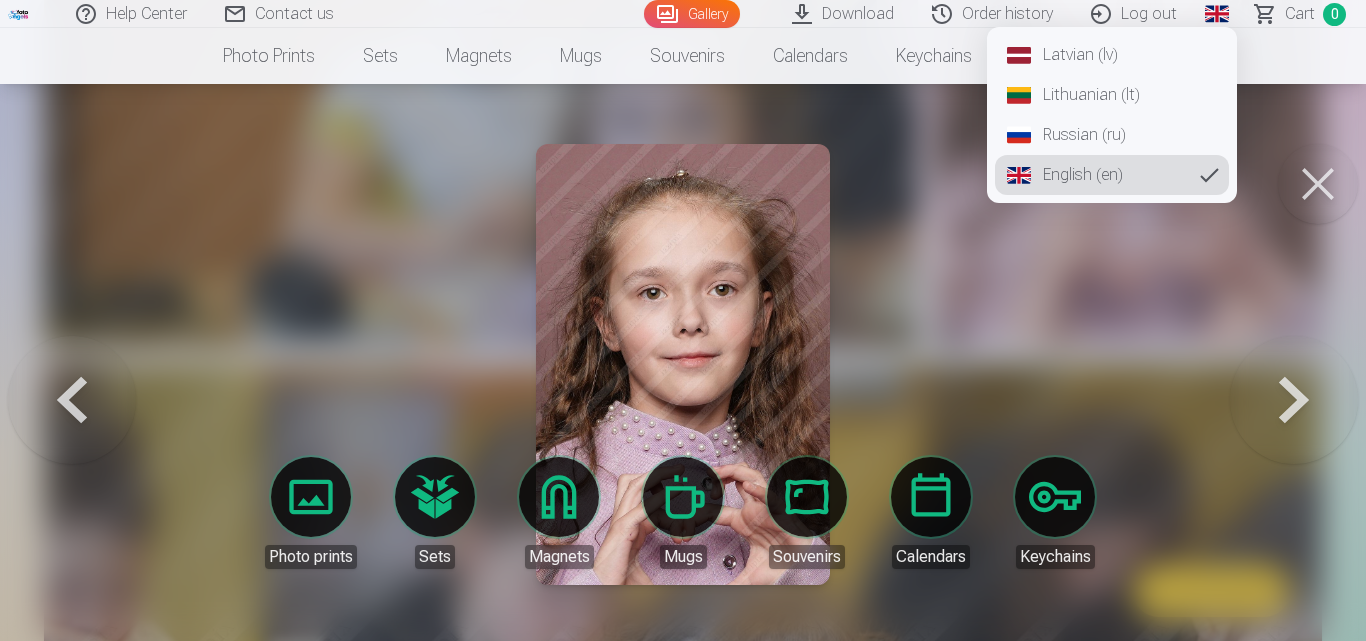 click on "Latvian (lv)" at bounding box center [1112, 55] 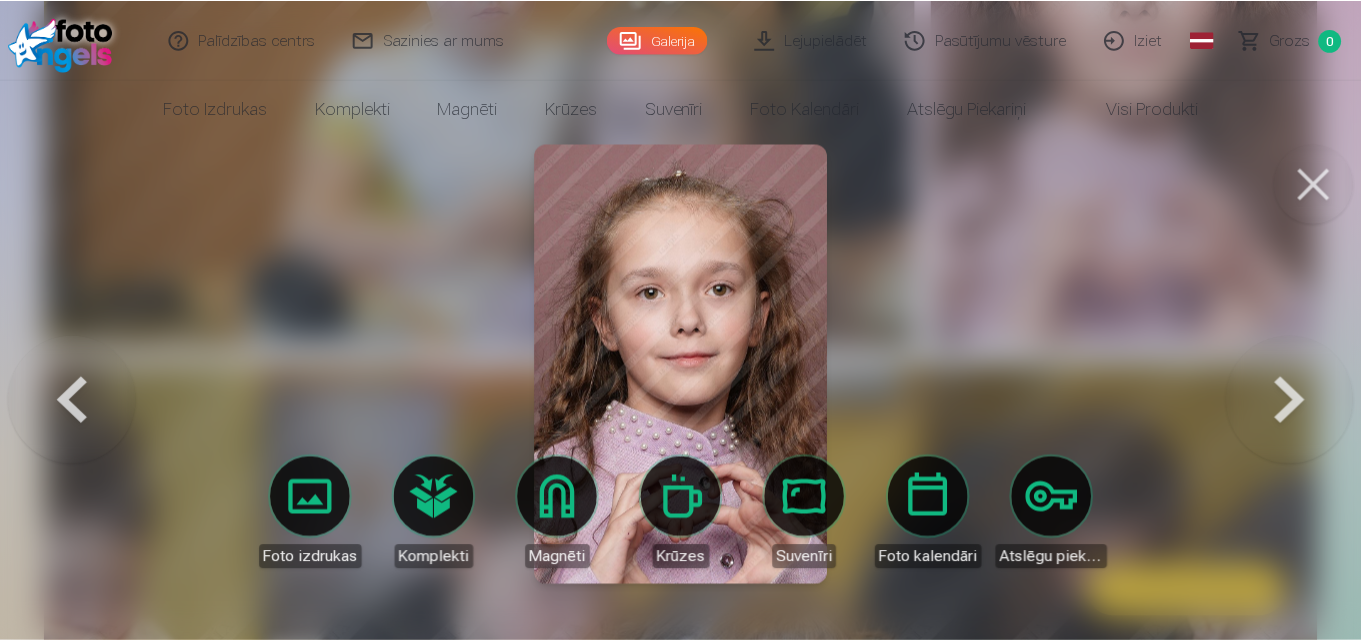 scroll, scrollTop: 0, scrollLeft: 0, axis: both 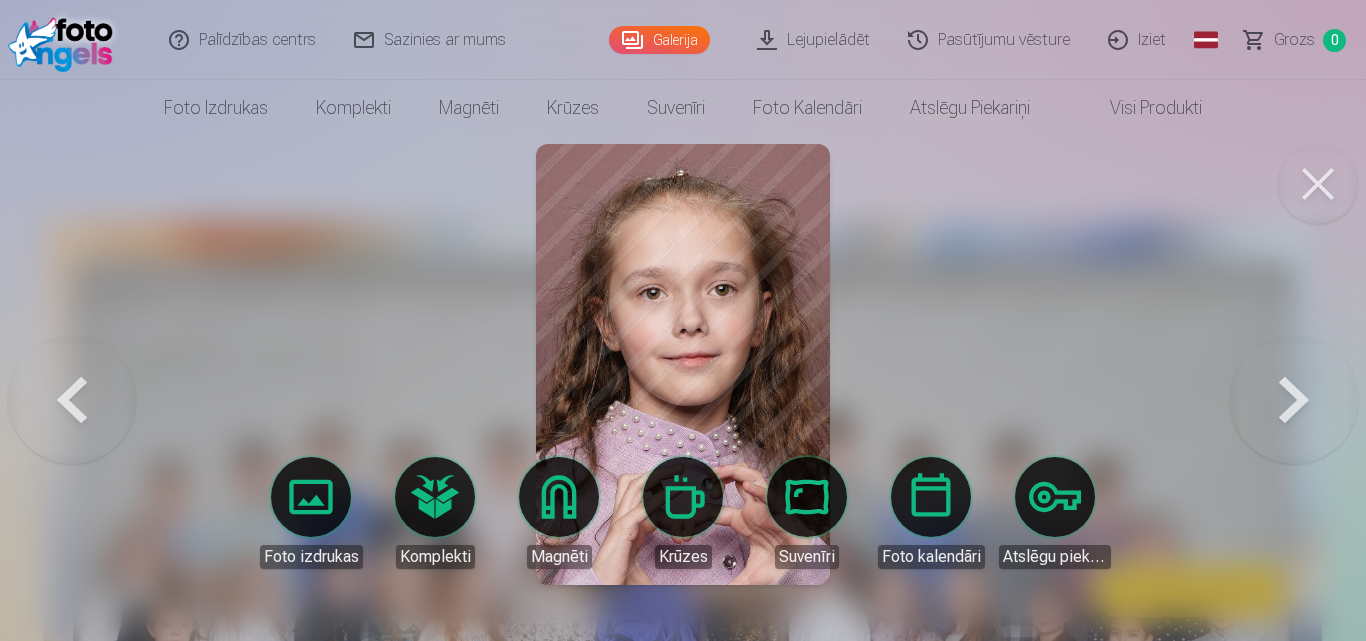 click at bounding box center [683, 364] 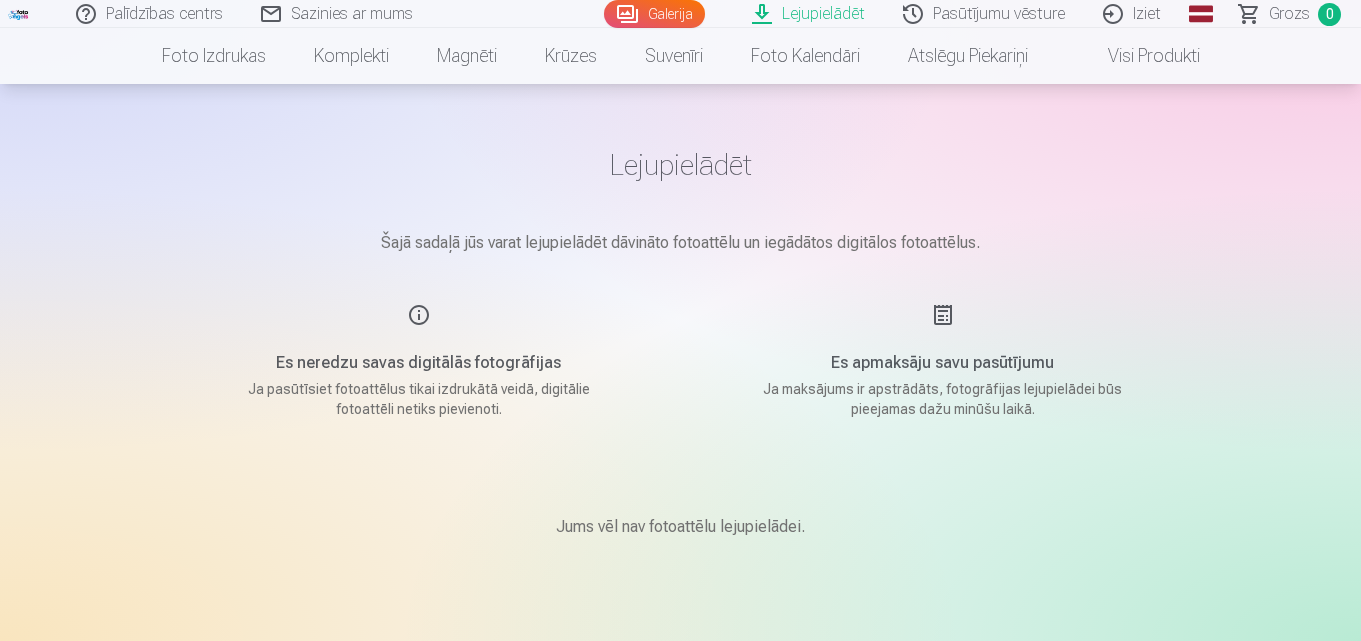 scroll, scrollTop: 0, scrollLeft: 0, axis: both 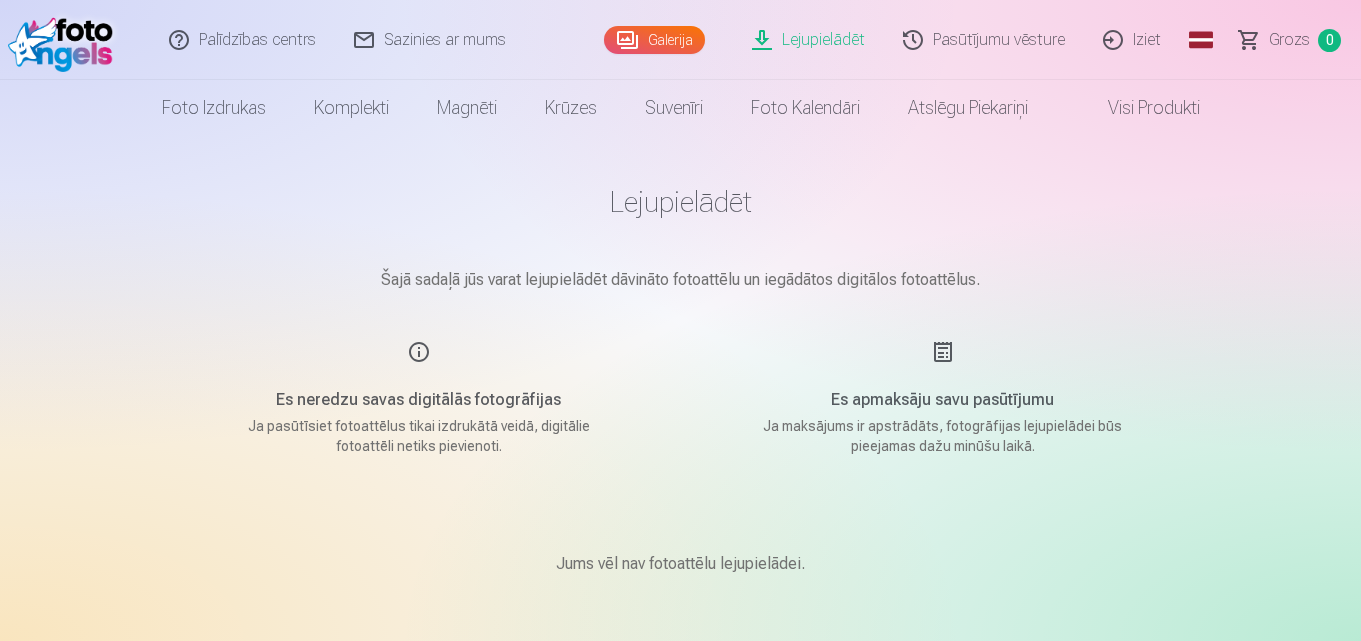 click on "Galerija" at bounding box center [654, 40] 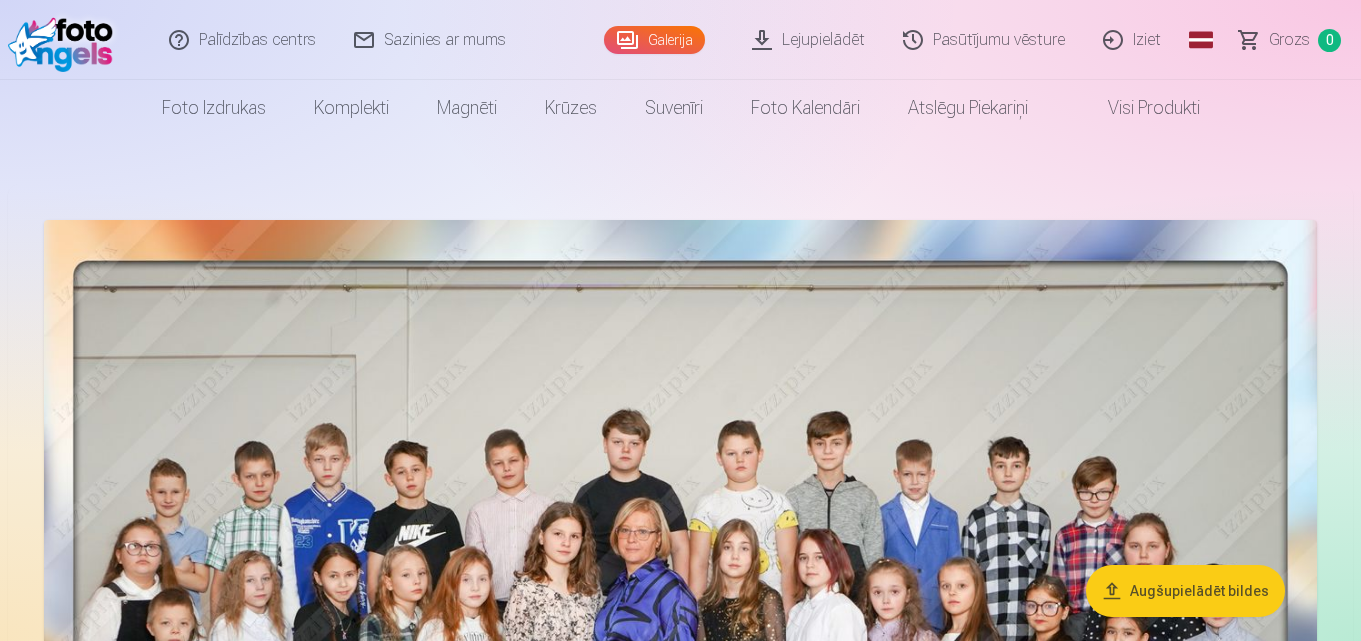 drag, startPoint x: 538, startPoint y: 357, endPoint x: 385, endPoint y: 378, distance: 154.43445 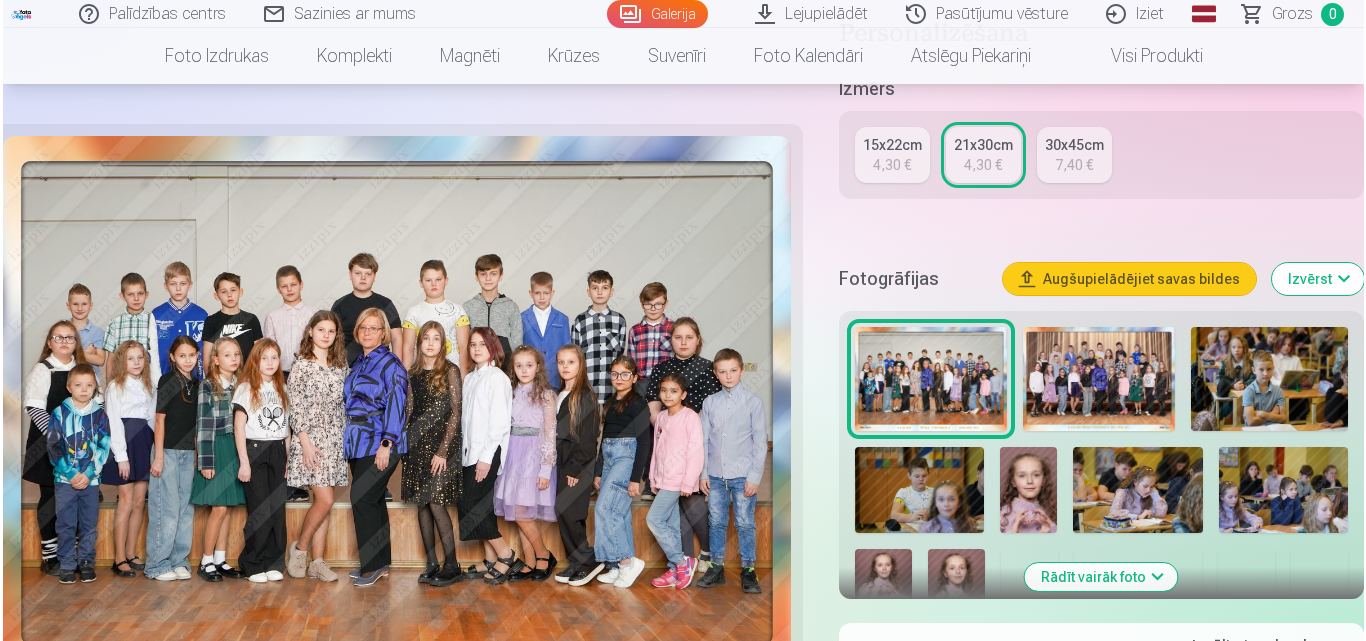 scroll, scrollTop: 500, scrollLeft: 0, axis: vertical 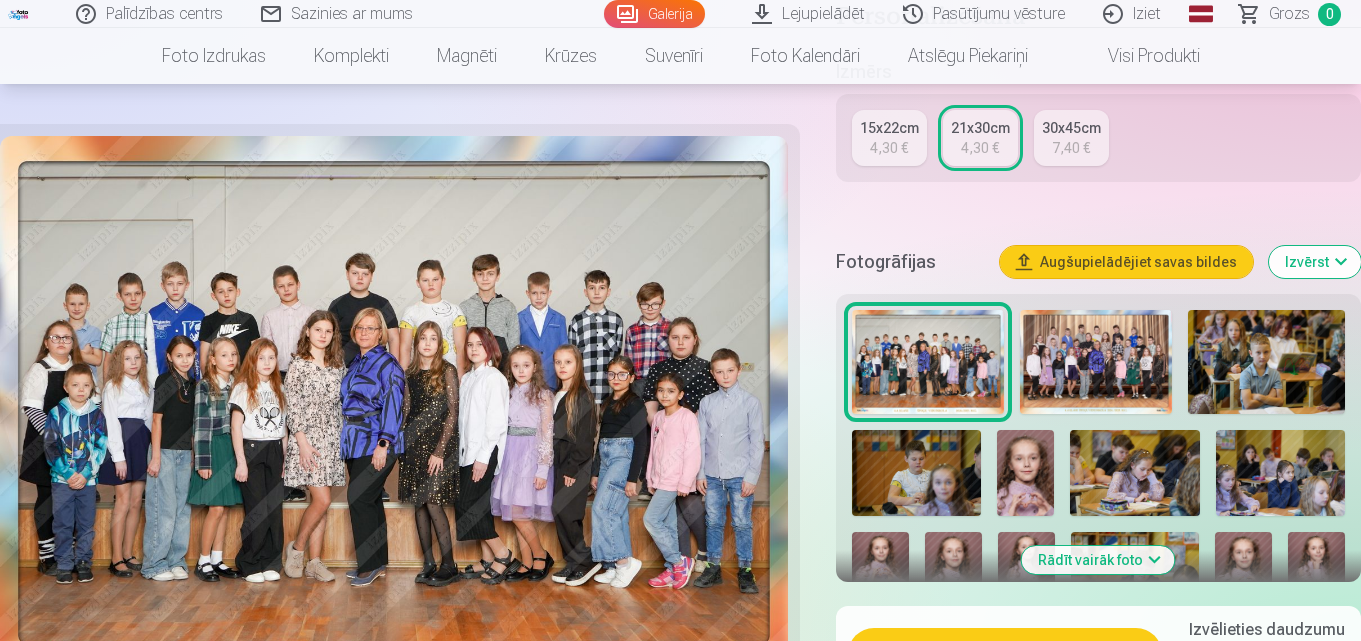 click on "Augšupielādējiet savas bildes" at bounding box center (1126, 262) 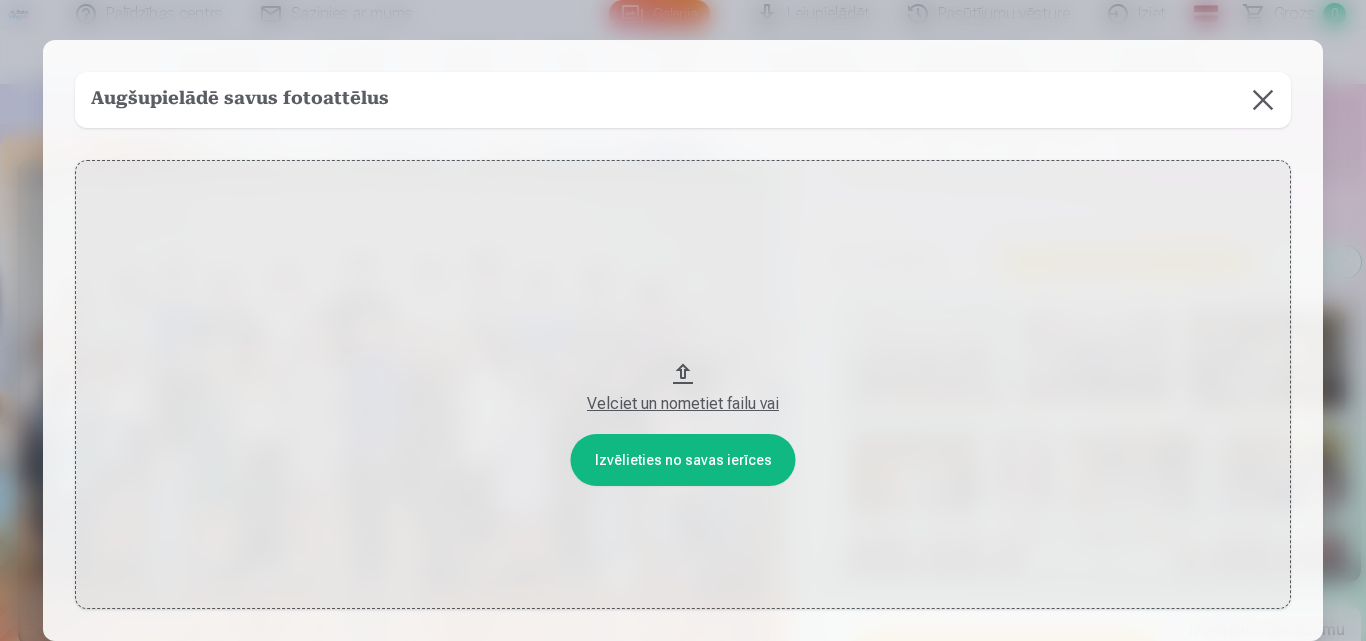 click on "Velciet un nometiet failu vai" at bounding box center (683, 384) 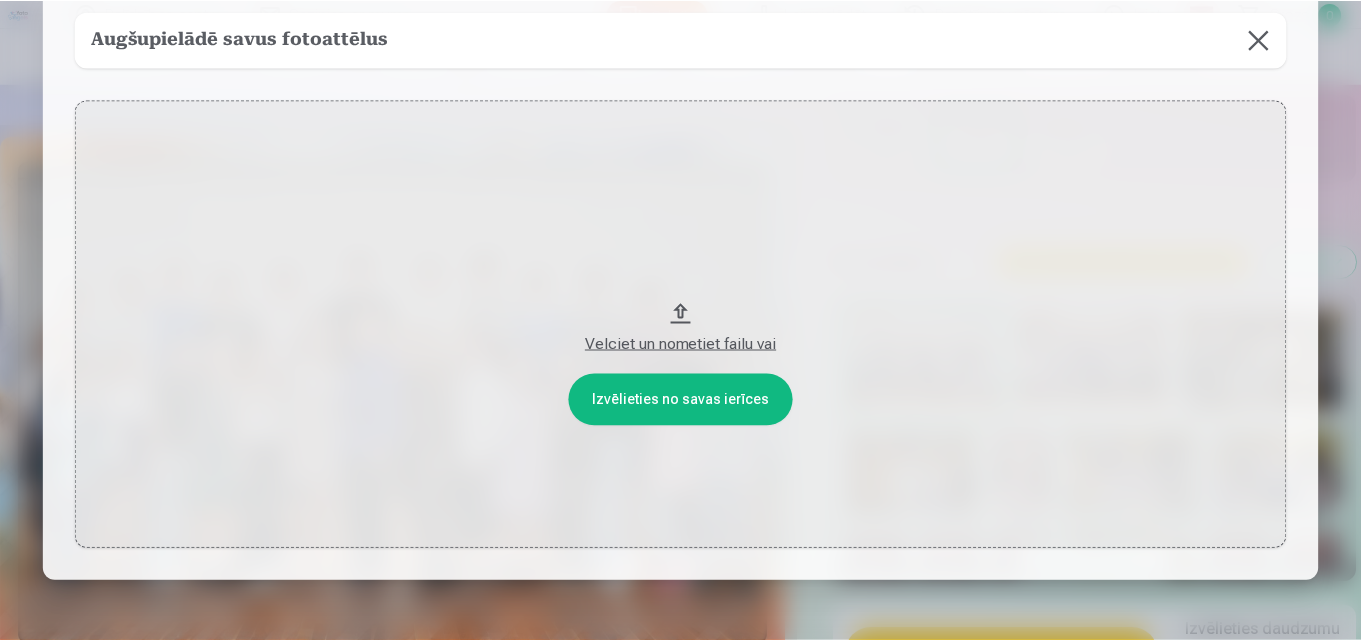 scroll, scrollTop: 0, scrollLeft: 0, axis: both 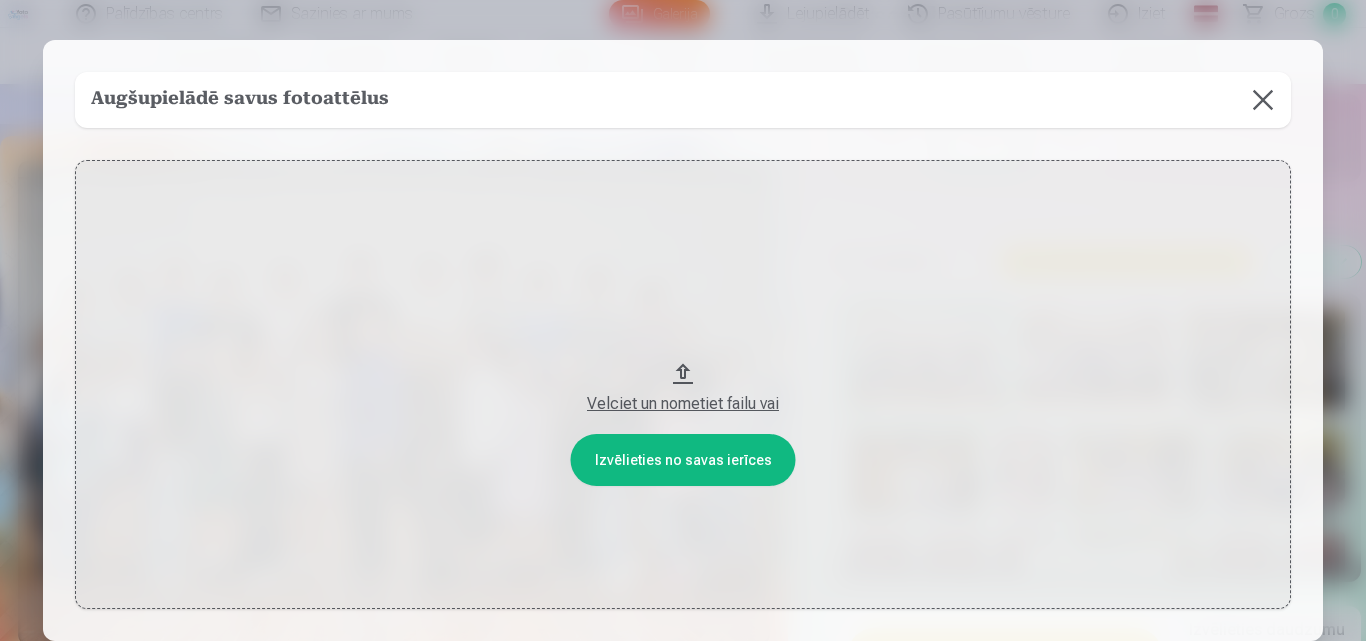 click at bounding box center (1263, 100) 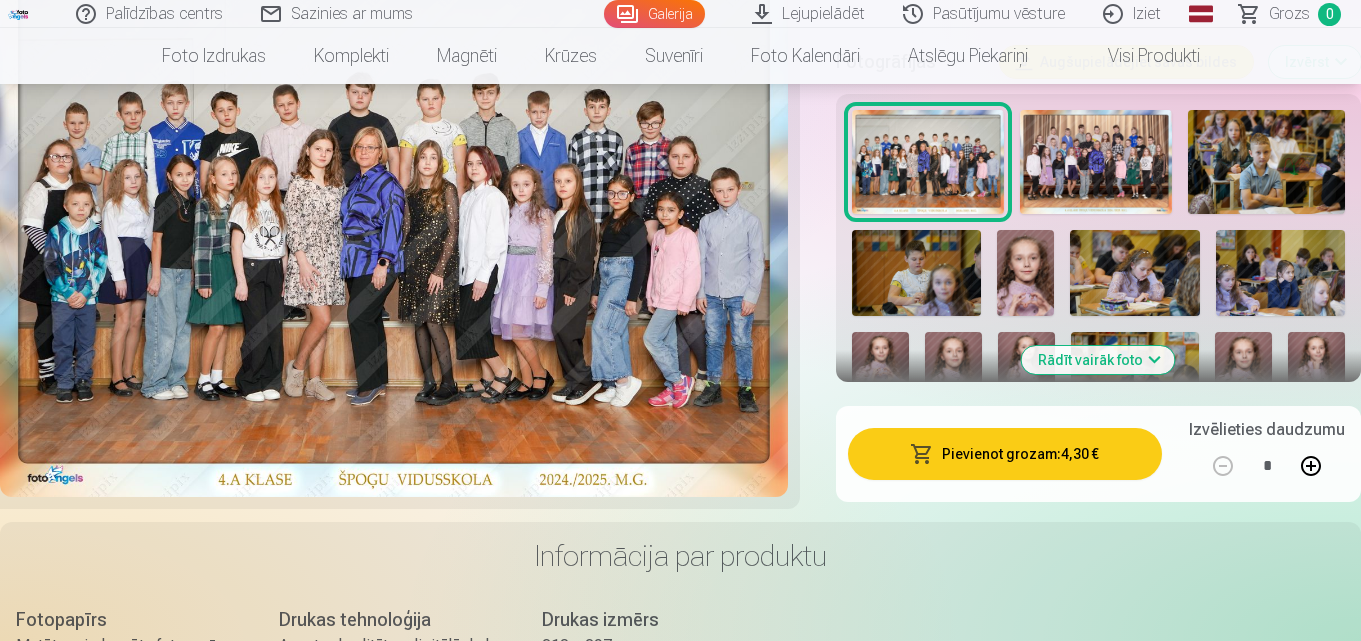scroll, scrollTop: 600, scrollLeft: 0, axis: vertical 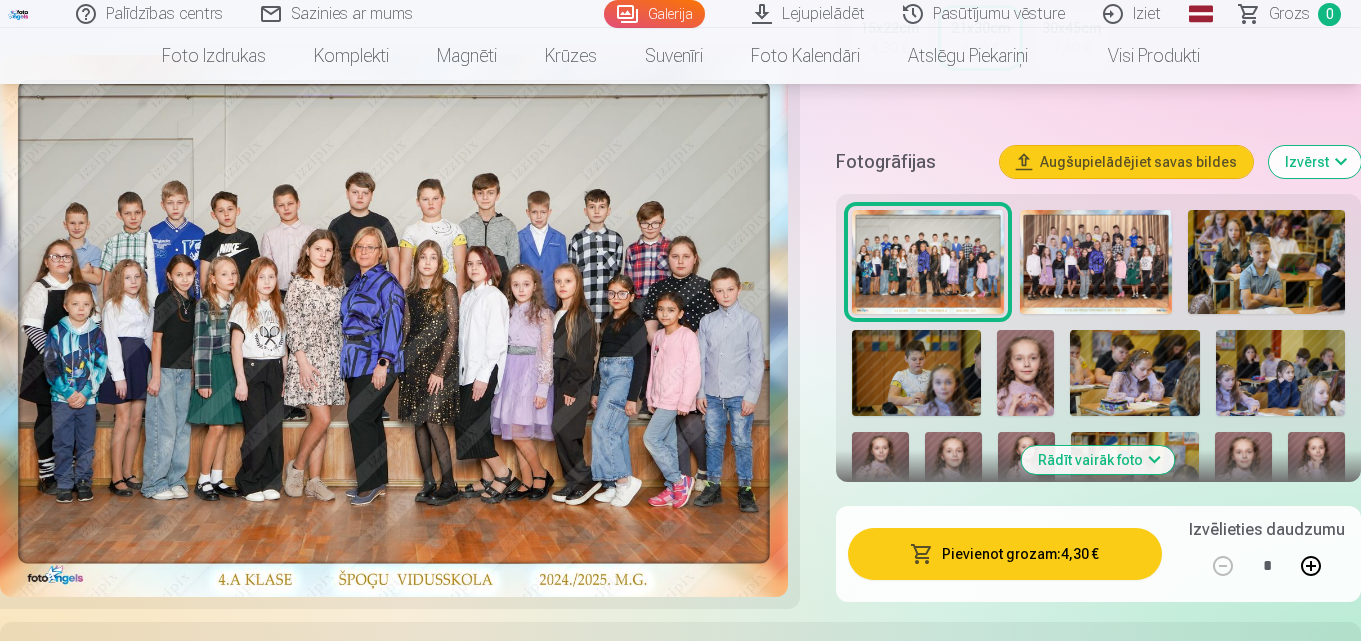 click on "Lejupielādēt" at bounding box center [809, 14] 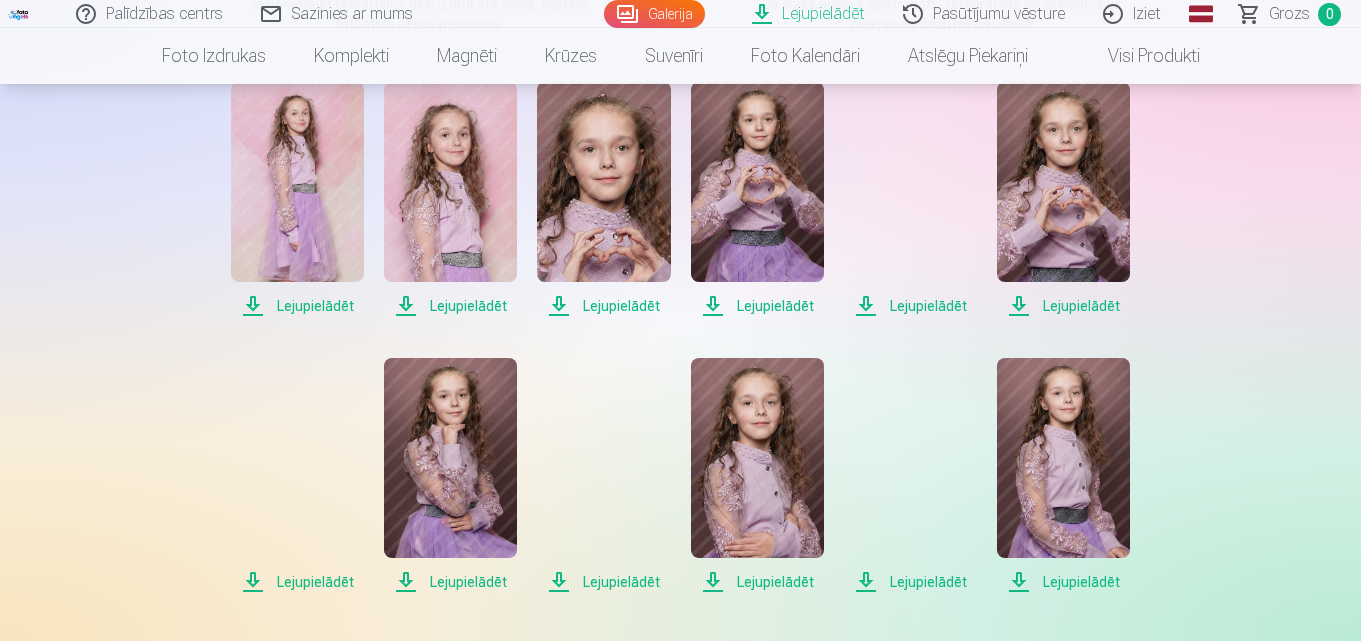 scroll, scrollTop: 500, scrollLeft: 0, axis: vertical 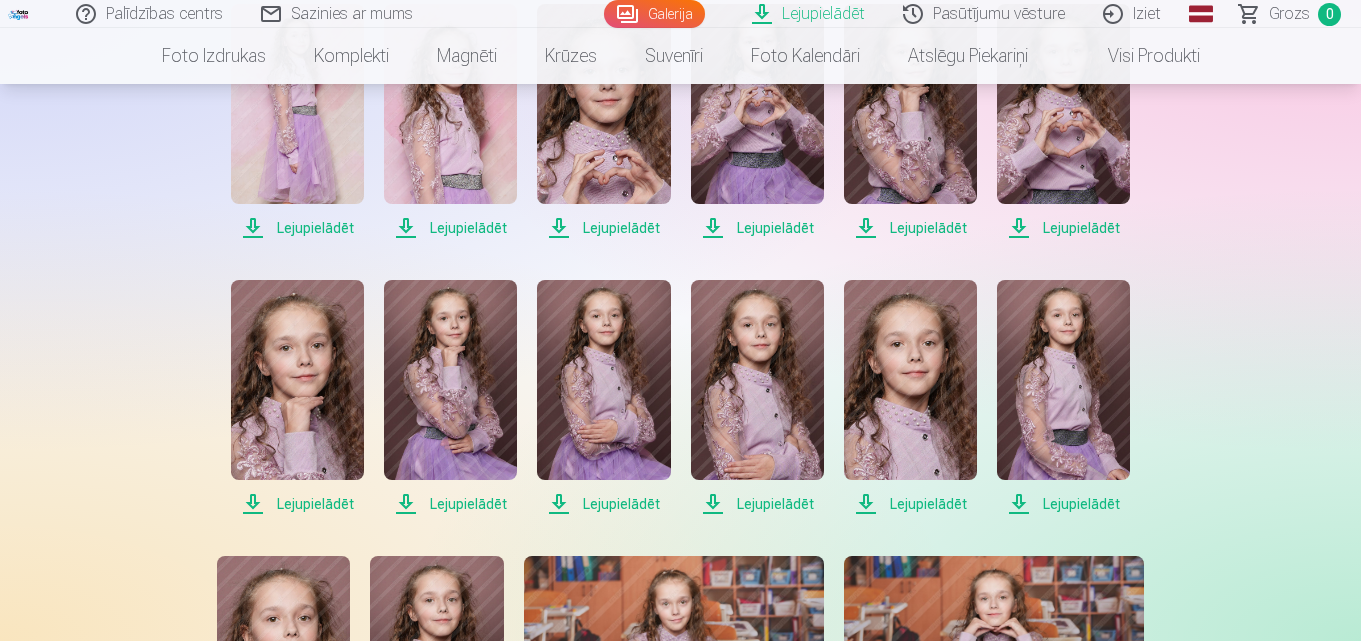click on "Lejupielādēt" at bounding box center [297, 228] 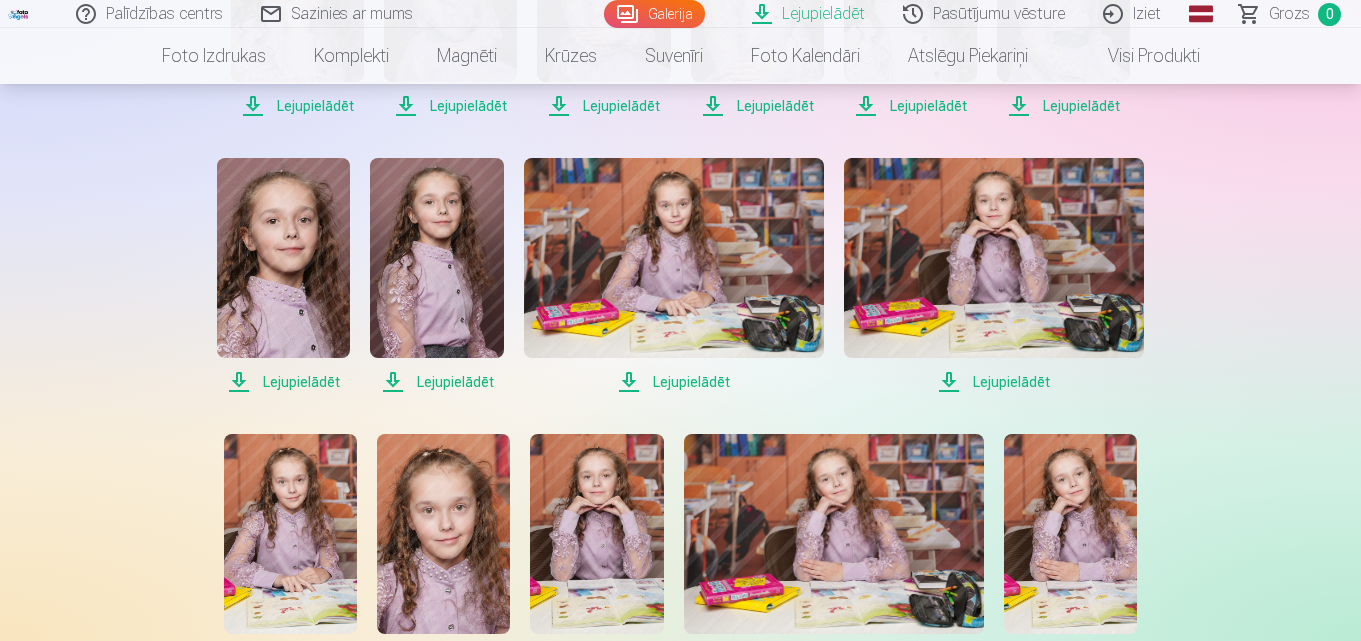 scroll, scrollTop: 1000, scrollLeft: 0, axis: vertical 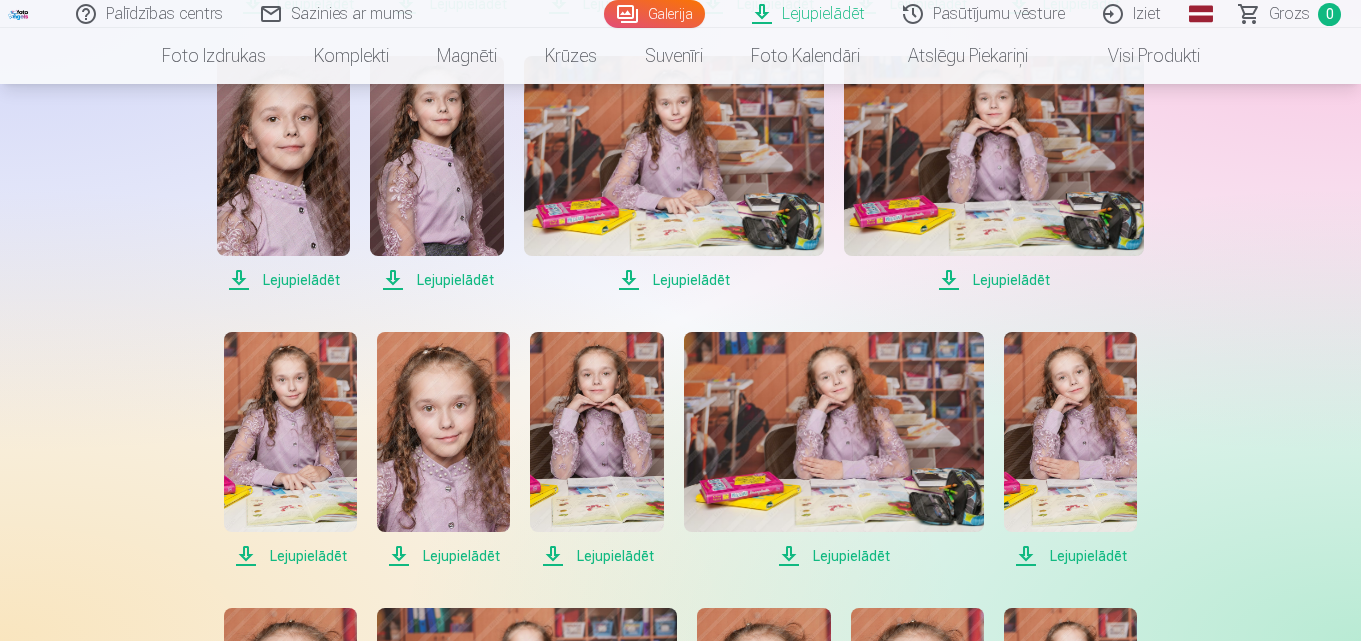 click on "Lejupielādēt" at bounding box center [283, 280] 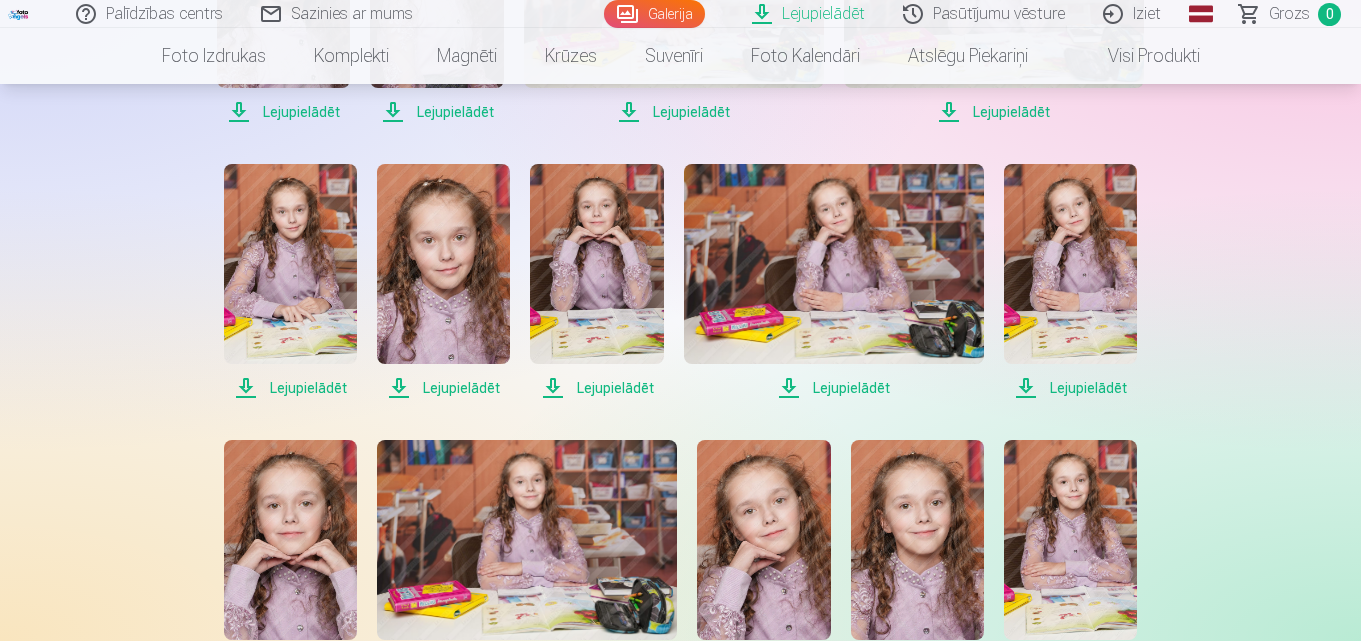 scroll, scrollTop: 1400, scrollLeft: 0, axis: vertical 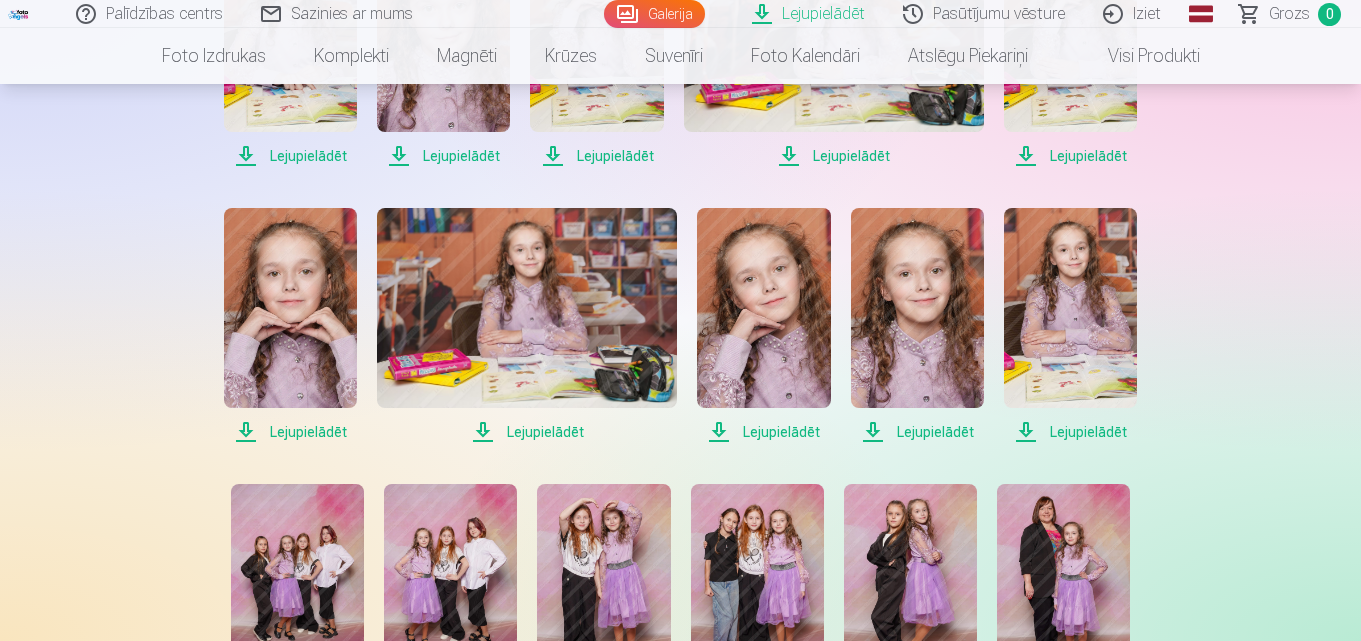 drag, startPoint x: 332, startPoint y: 429, endPoint x: 397, endPoint y: 442, distance: 66.287254 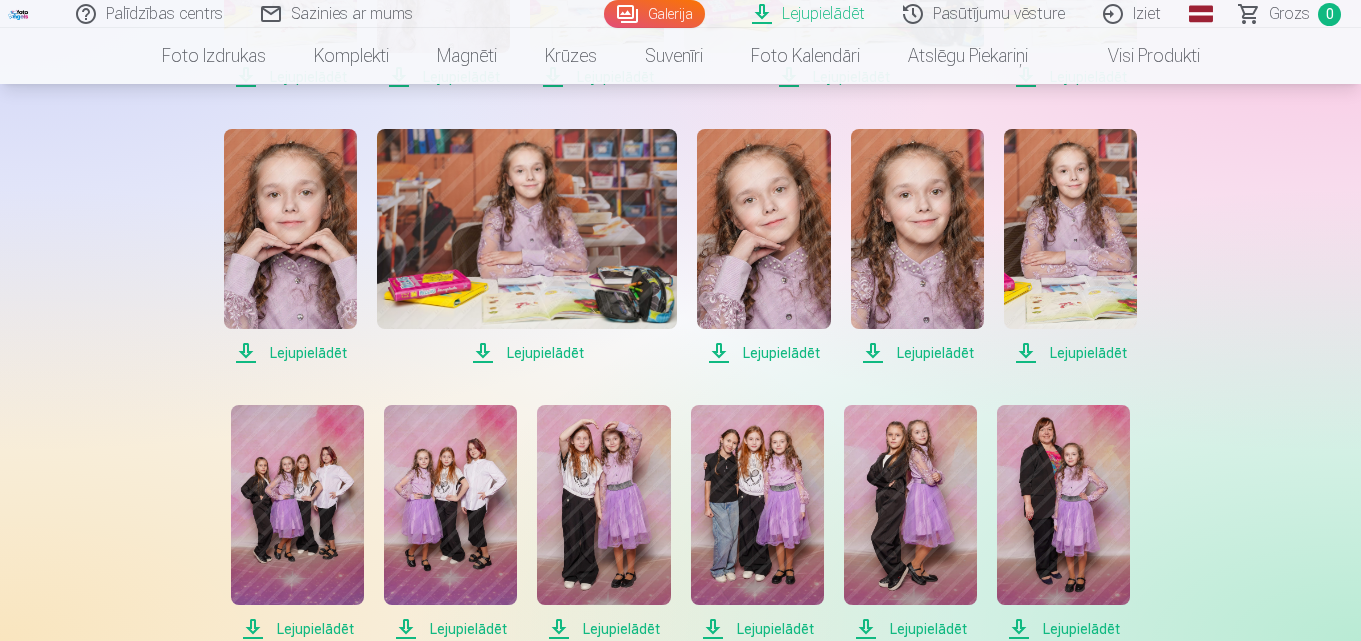 scroll, scrollTop: 1800, scrollLeft: 0, axis: vertical 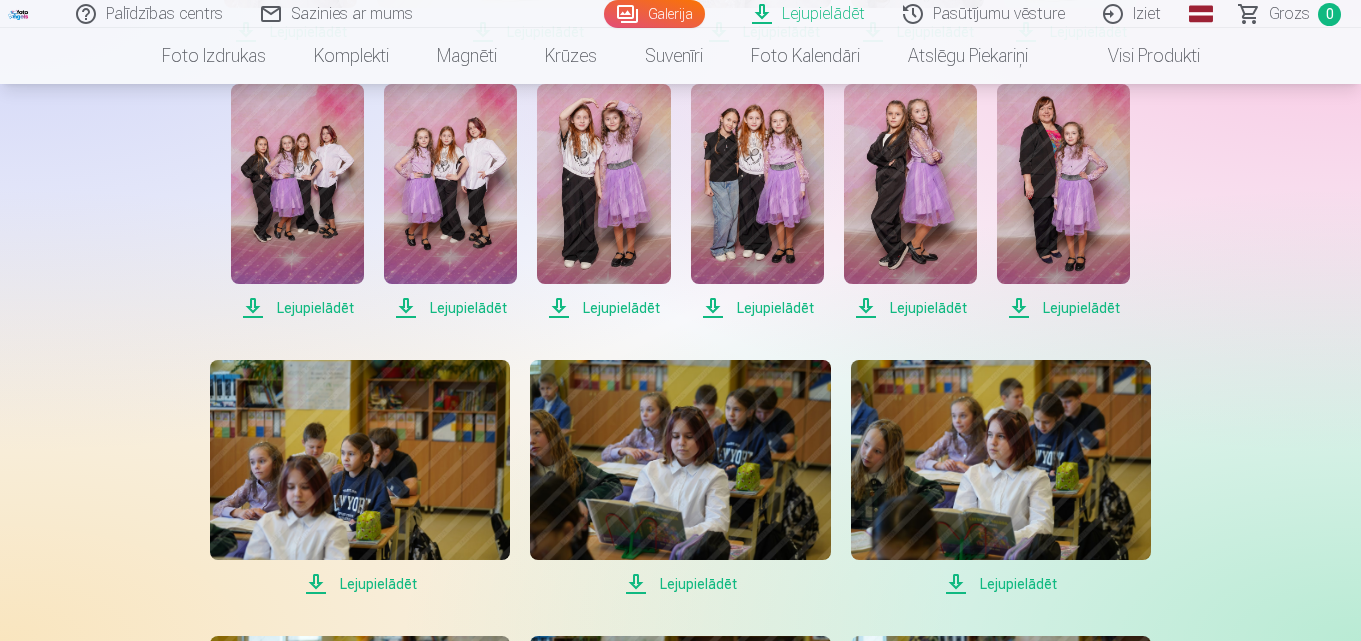 click on "Lejupielādēt" at bounding box center [297, 308] 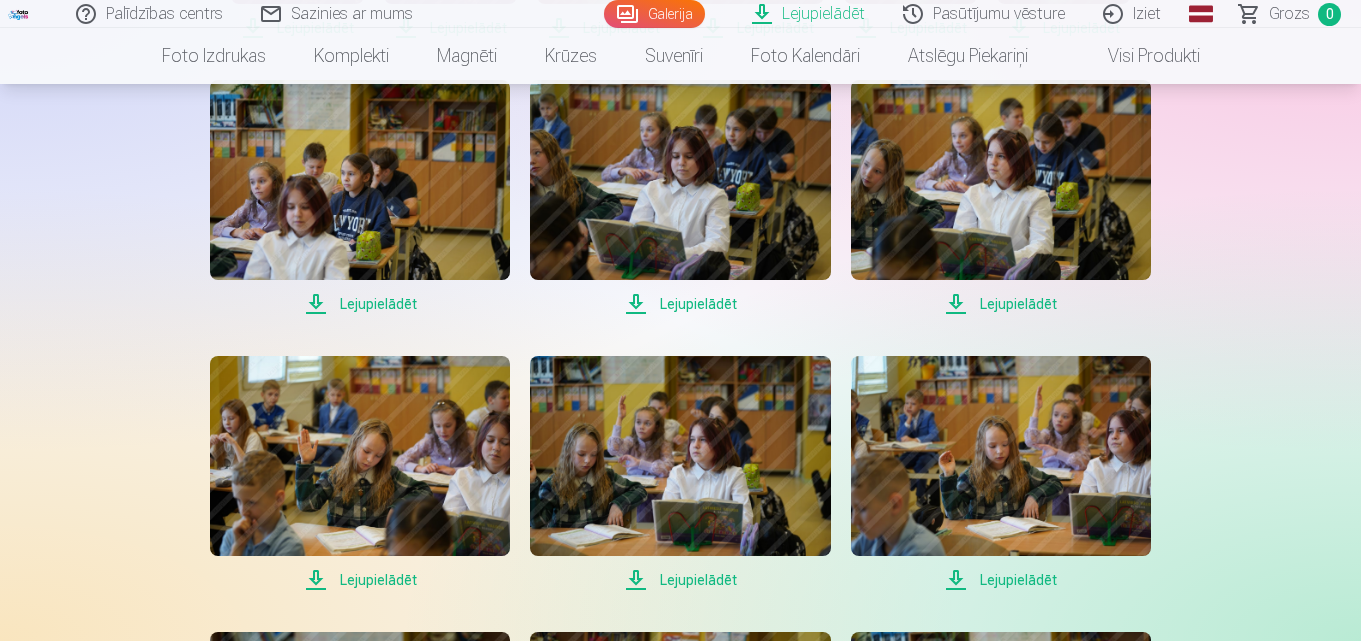 scroll, scrollTop: 2100, scrollLeft: 0, axis: vertical 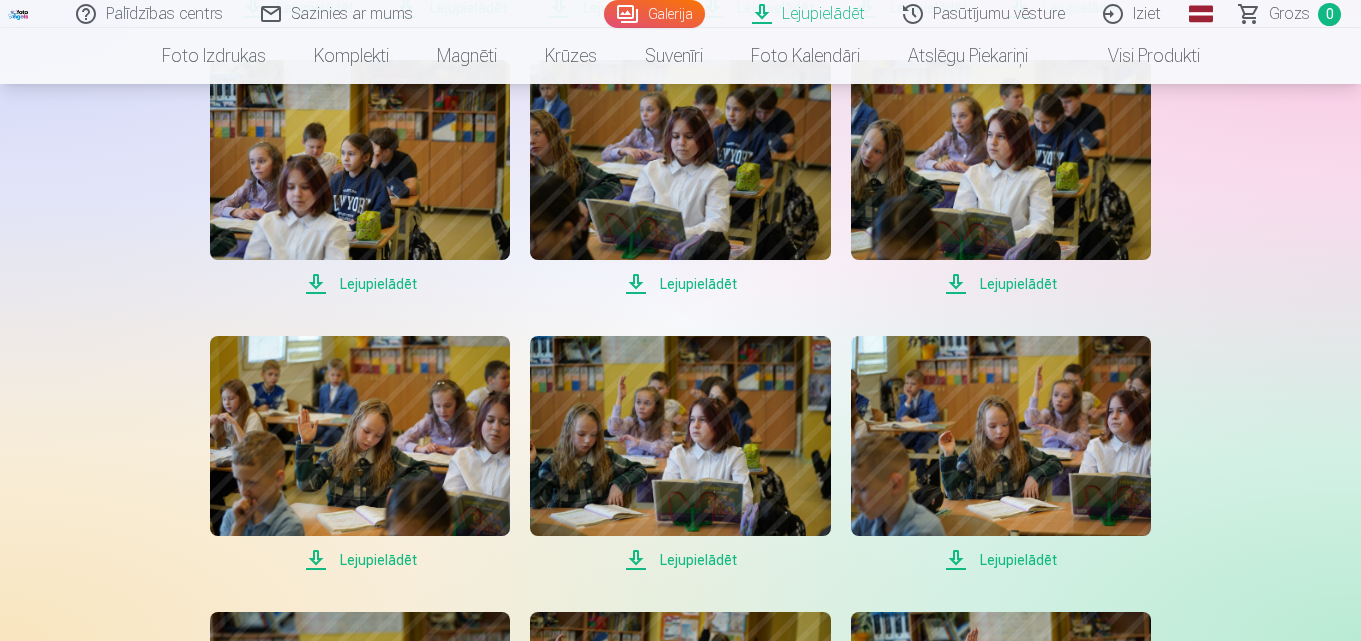 click on "Lejupielādēt" at bounding box center (1001, 560) 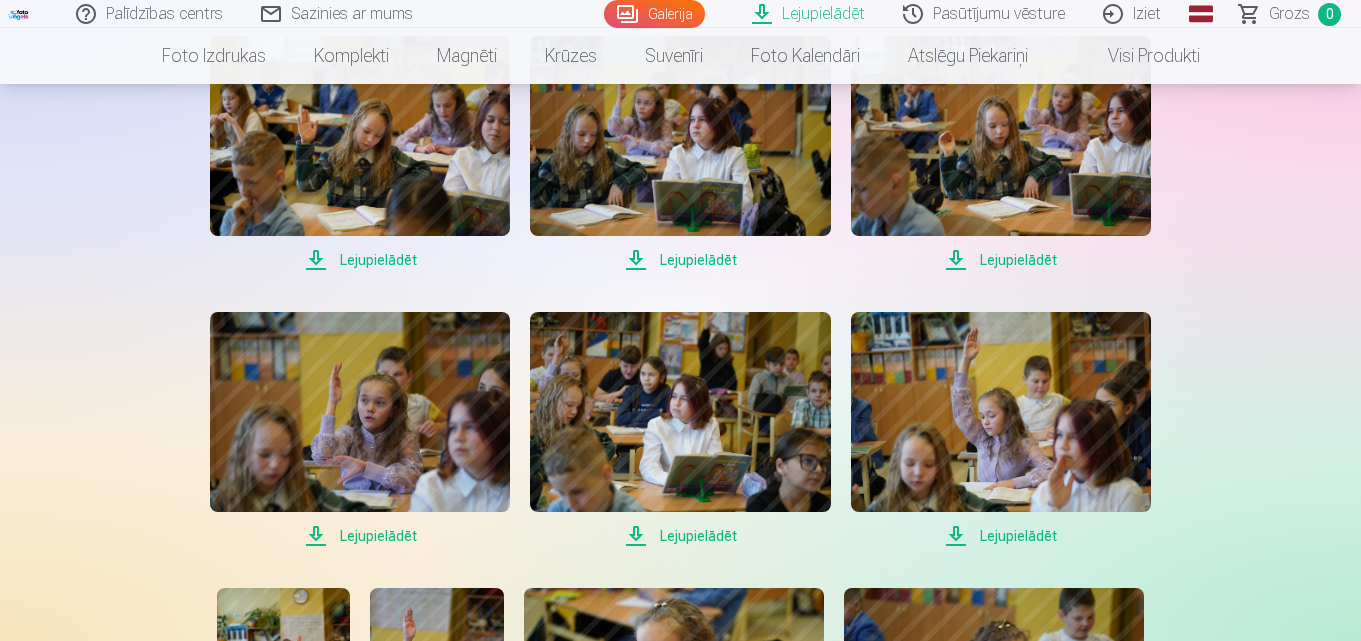 scroll, scrollTop: 2500, scrollLeft: 0, axis: vertical 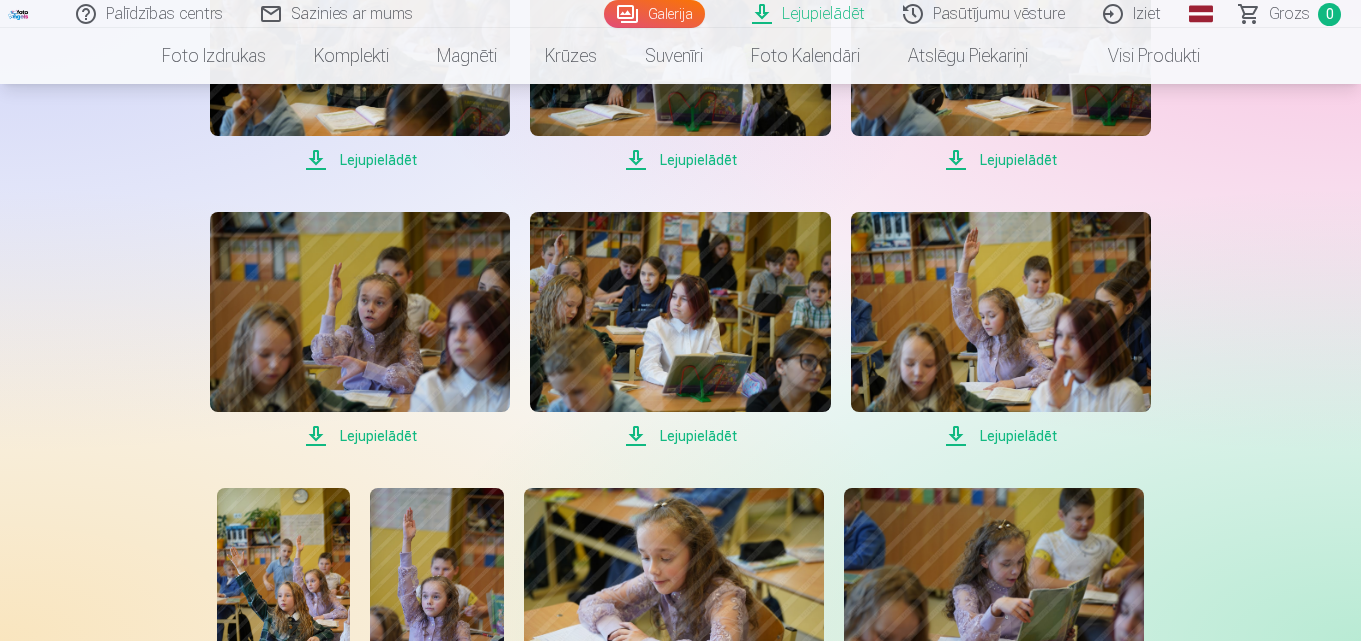 click on "Lejupielādēt" at bounding box center (360, 436) 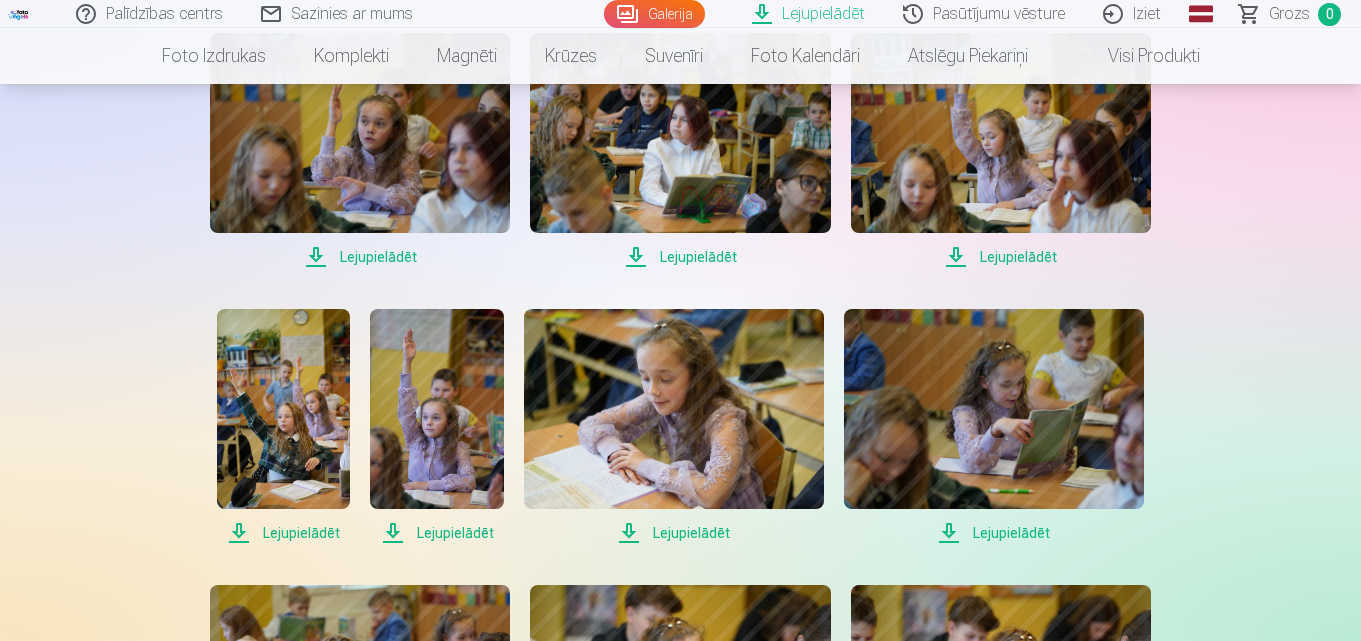 scroll, scrollTop: 2700, scrollLeft: 0, axis: vertical 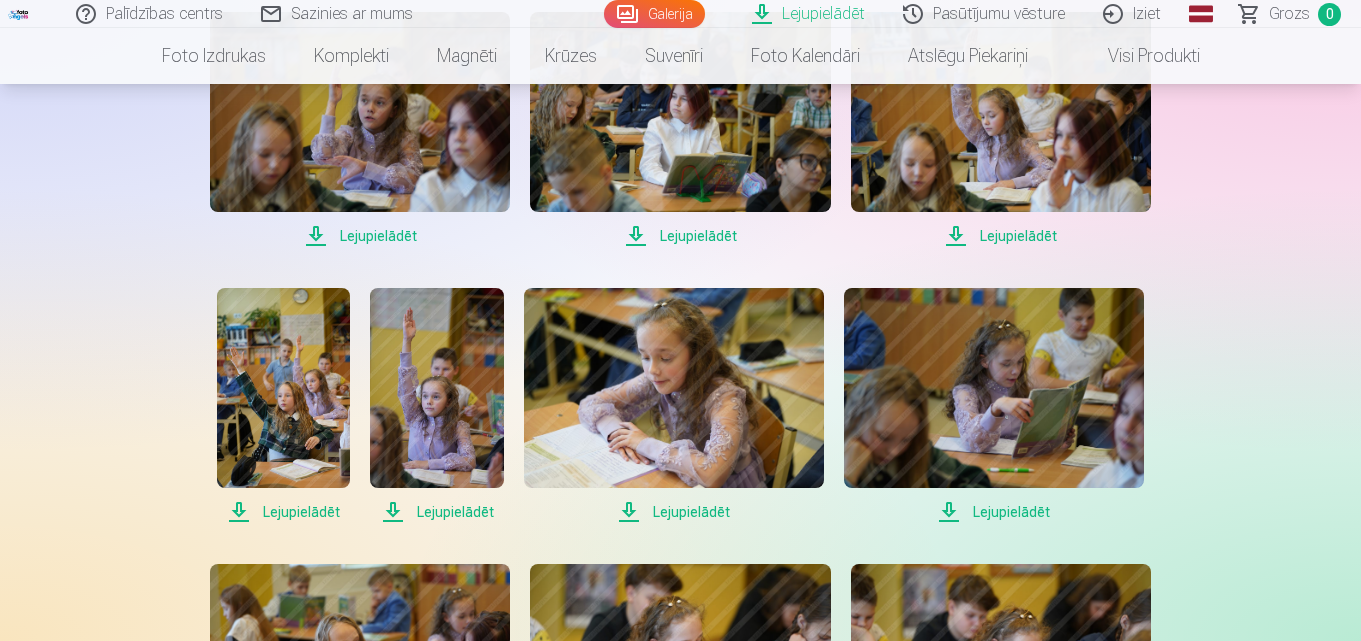 drag, startPoint x: 689, startPoint y: 510, endPoint x: 688, endPoint y: 500, distance: 10.049875 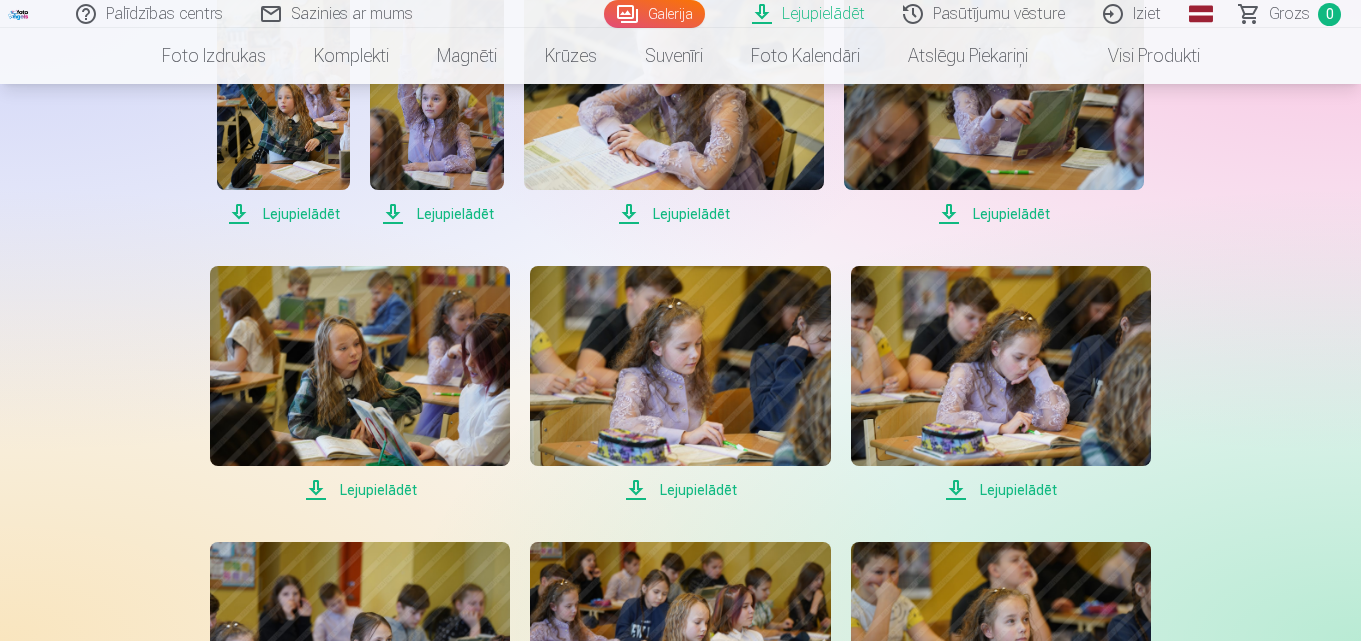 scroll, scrollTop: 3000, scrollLeft: 0, axis: vertical 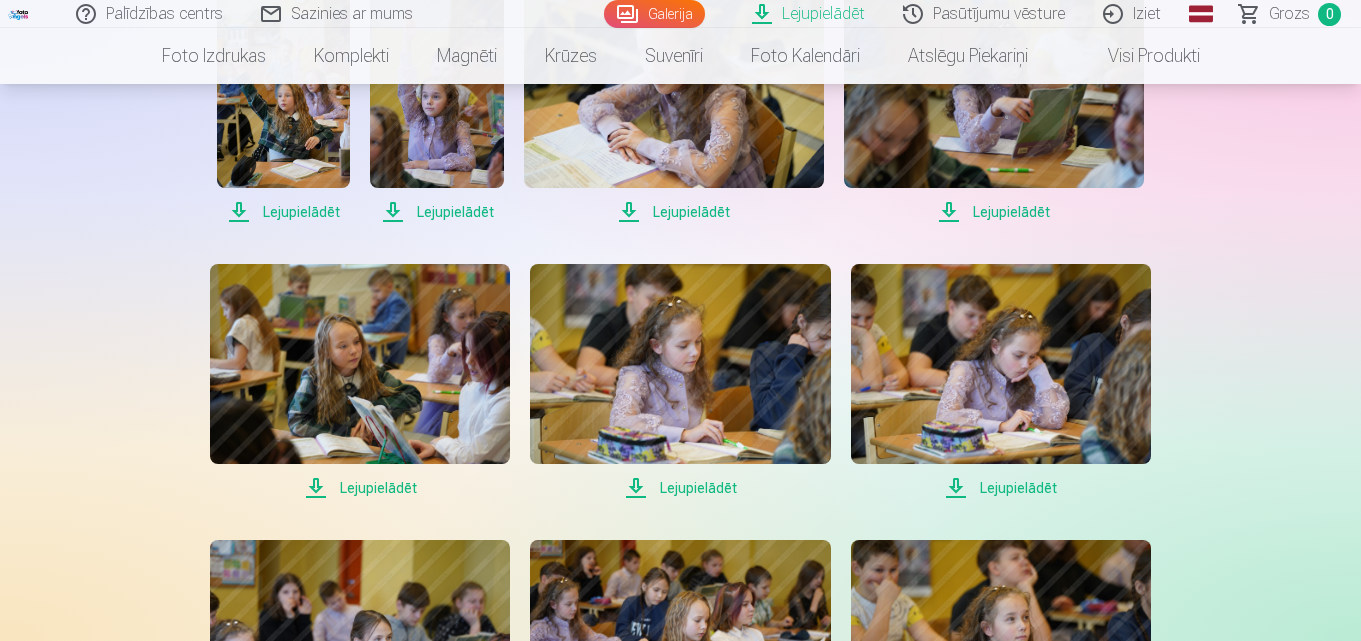 click on "Lejupielādēt" at bounding box center (680, 488) 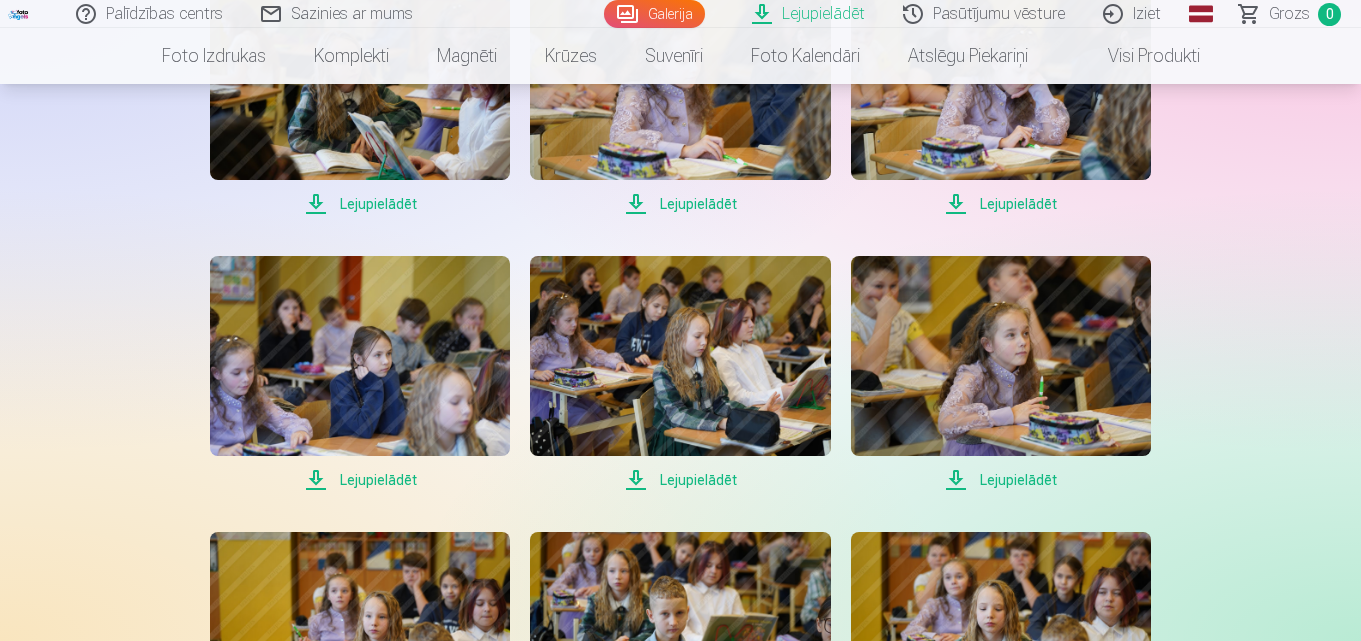 scroll, scrollTop: 3300, scrollLeft: 0, axis: vertical 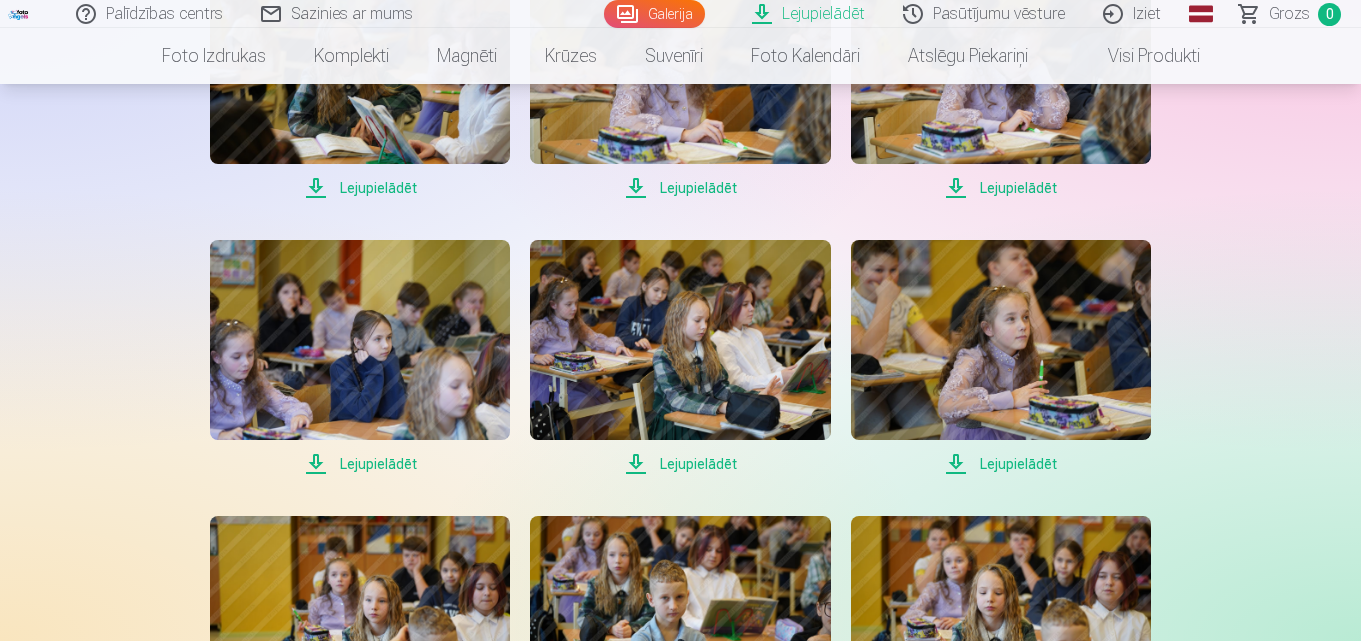 click on "Lejupielādēt" at bounding box center [1001, 464] 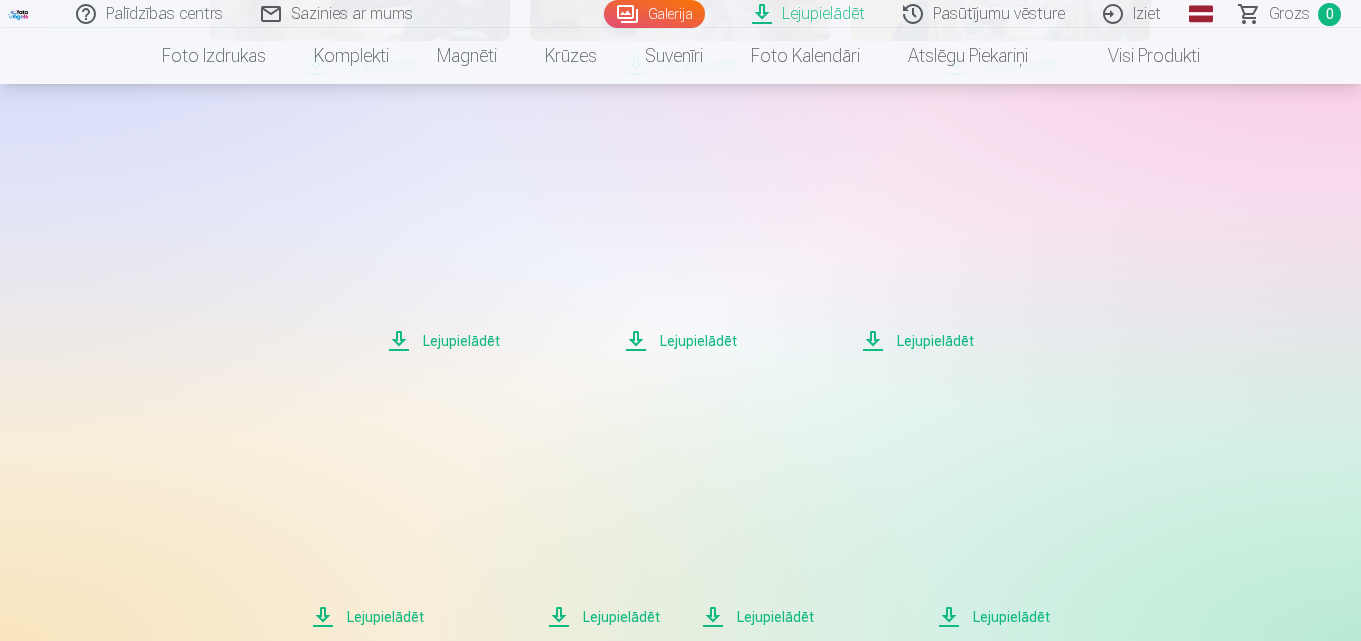 scroll, scrollTop: 4300, scrollLeft: 0, axis: vertical 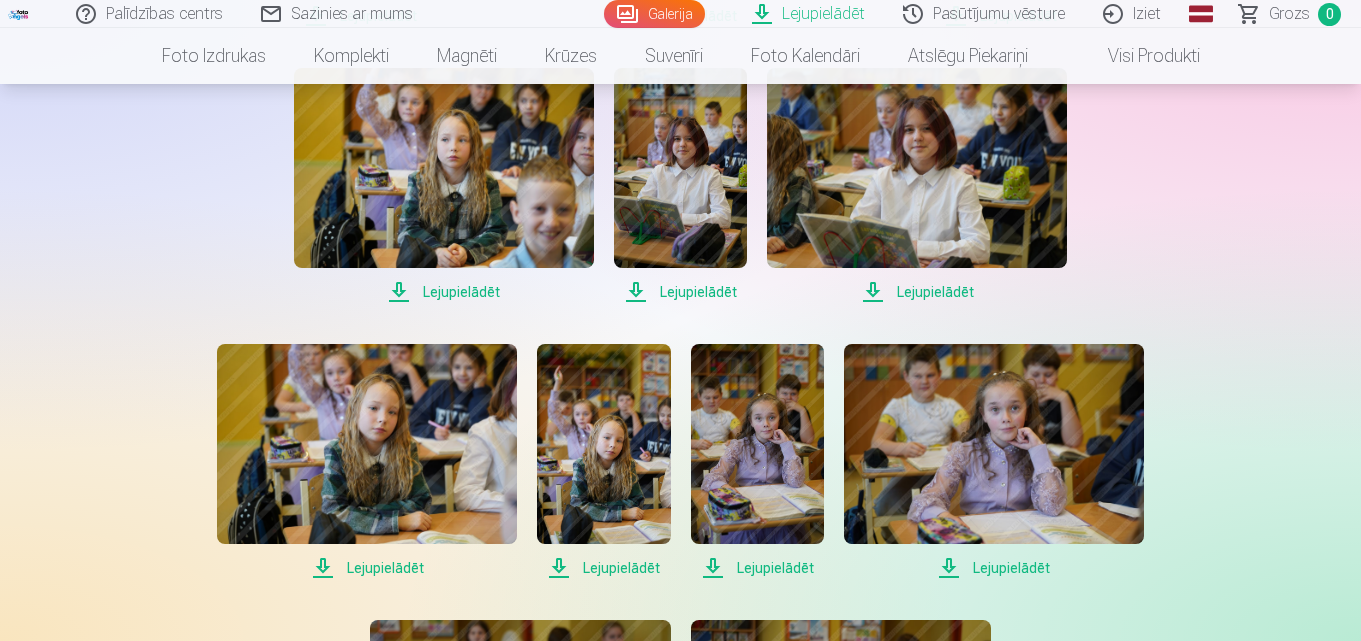 click on "Lejupielādēt Lejupielādēt Lejupielādēt Lejupielādēt Lejupielādēt Lejupielādēt Lejupielādēt Lejupielādēt Lejupielādēt Lejupielādēt Lejupielādēt Lejupielādēt Lejupielādēt Lejupielādēt Lejupielādēt Lejupielādēt Lejupielādēt Lejupielādēt Lejupielādēt Lejupielādēt Lejupielādēt Lejupielādēt Lejupielādēt Lejupielādēt Lejupielādēt Lejupielādēt Lejupielādēt Lejupielādēt Lejupielādēt Lejupielādēt Lejupielādēt Lejupielādēt Lejupielādēt Lejupielādēt Lejupielādēt Lejupielādēt Lejupielādēt Lejupielādēt Lejupielādēt Lejupielādēt Lejupielādēt Lejupielādēt Lejupielādēt Lejupielādēt Lejupielādēt Lejupielādēt Lejupielādēt Lejupielādēt Lejupielādēt Lejupielādēt Lejupielādēt Lejupielādēt Lejupielādēt Lejupielādēt Lejupielādēt Lejupielādēt Lejupielādēt Lejupielādēt Lejupielādēt Lejupielādēt Lejupielādēt Lejupielādēt Lejupielādēt Lejupielādēt" at bounding box center (681, -1470) 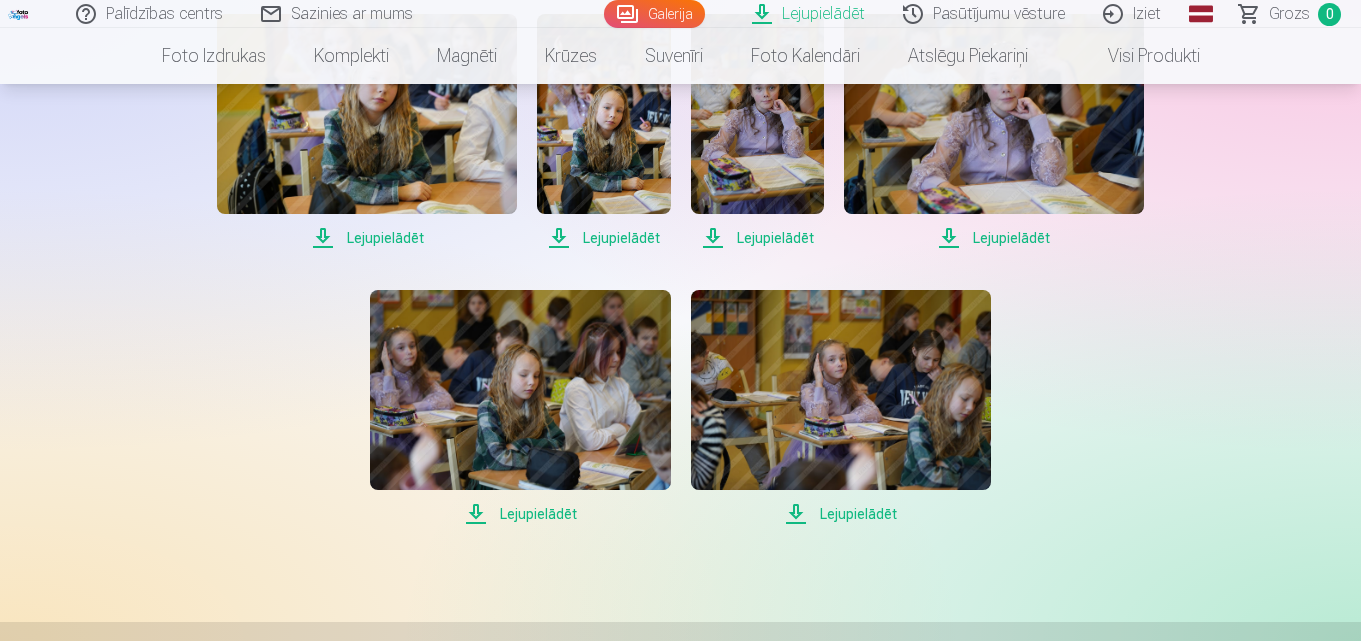 scroll, scrollTop: 4700, scrollLeft: 0, axis: vertical 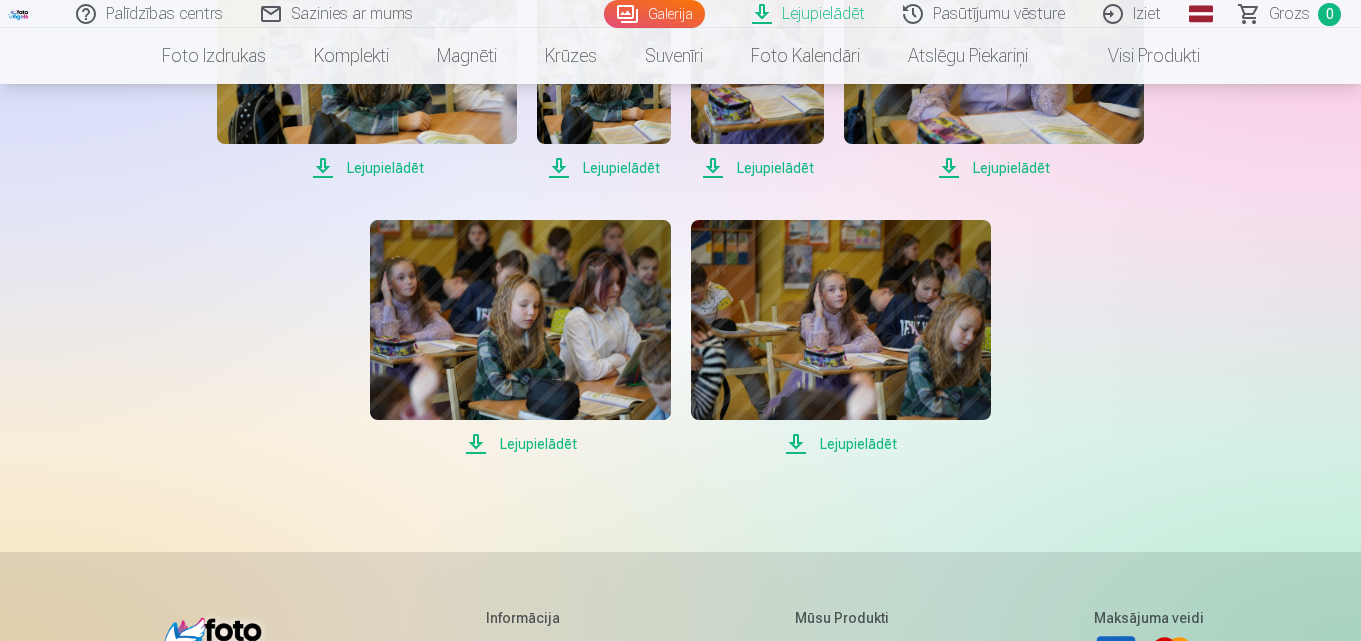 click on "Lejupielādēt" at bounding box center (841, 444) 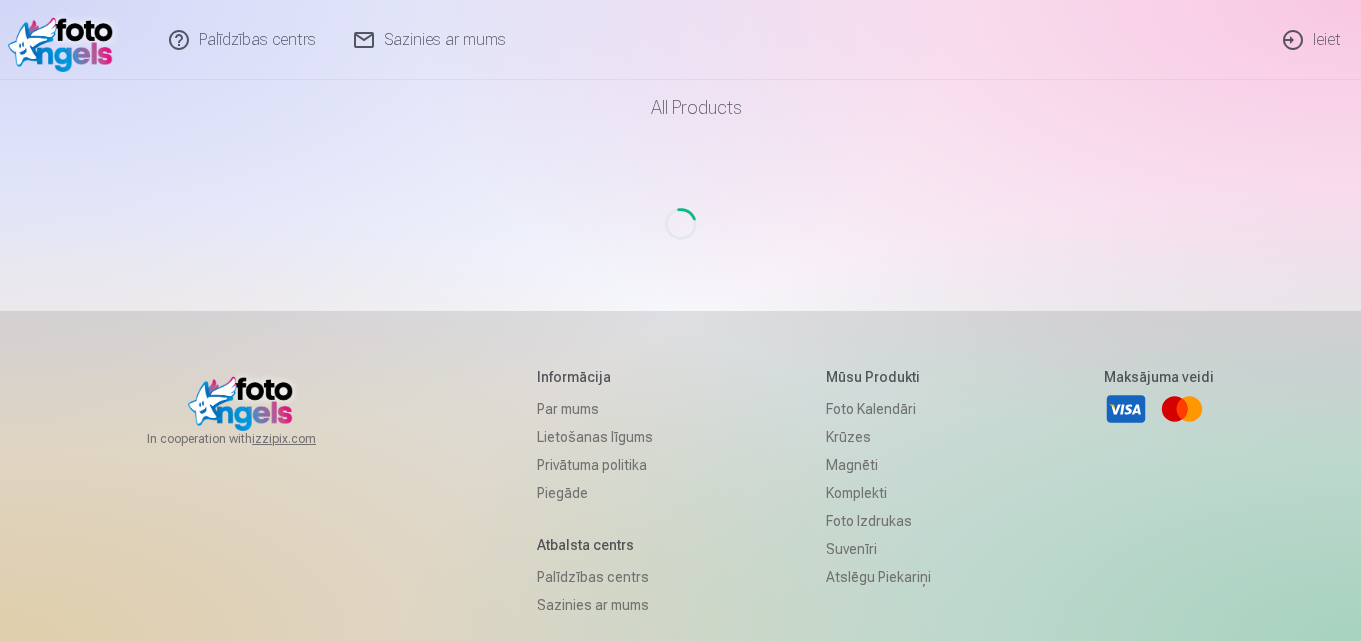 scroll, scrollTop: 0, scrollLeft: 0, axis: both 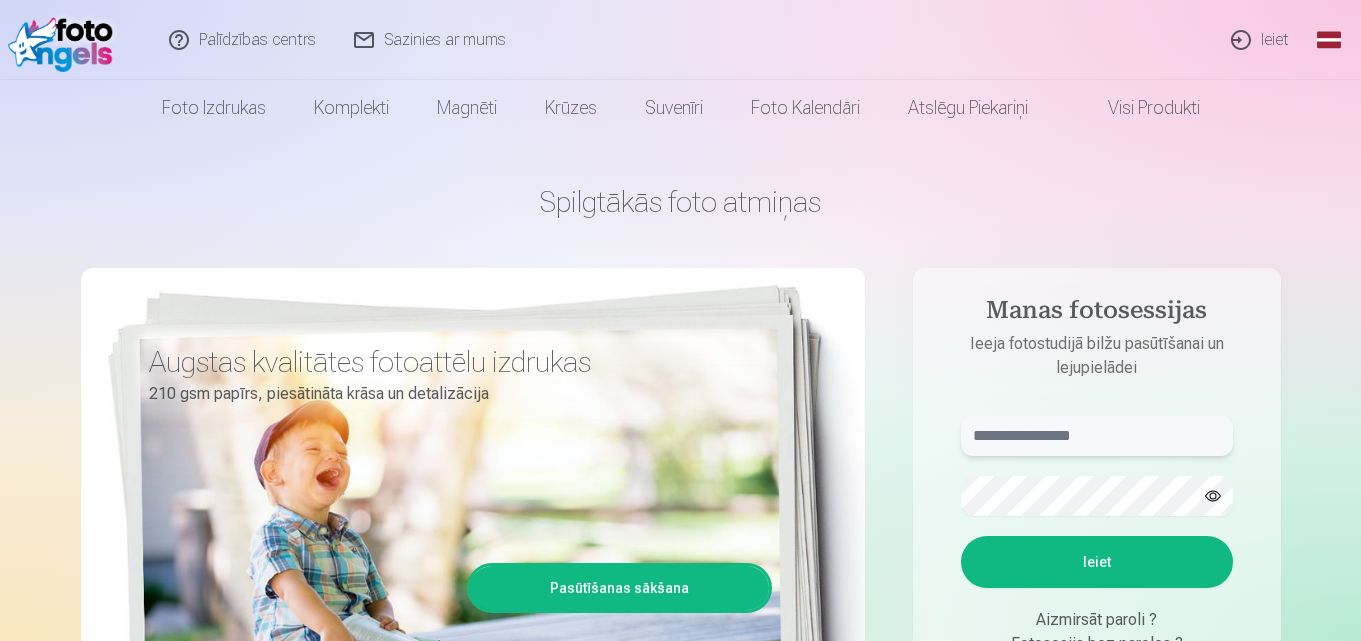 click at bounding box center [1097, 436] 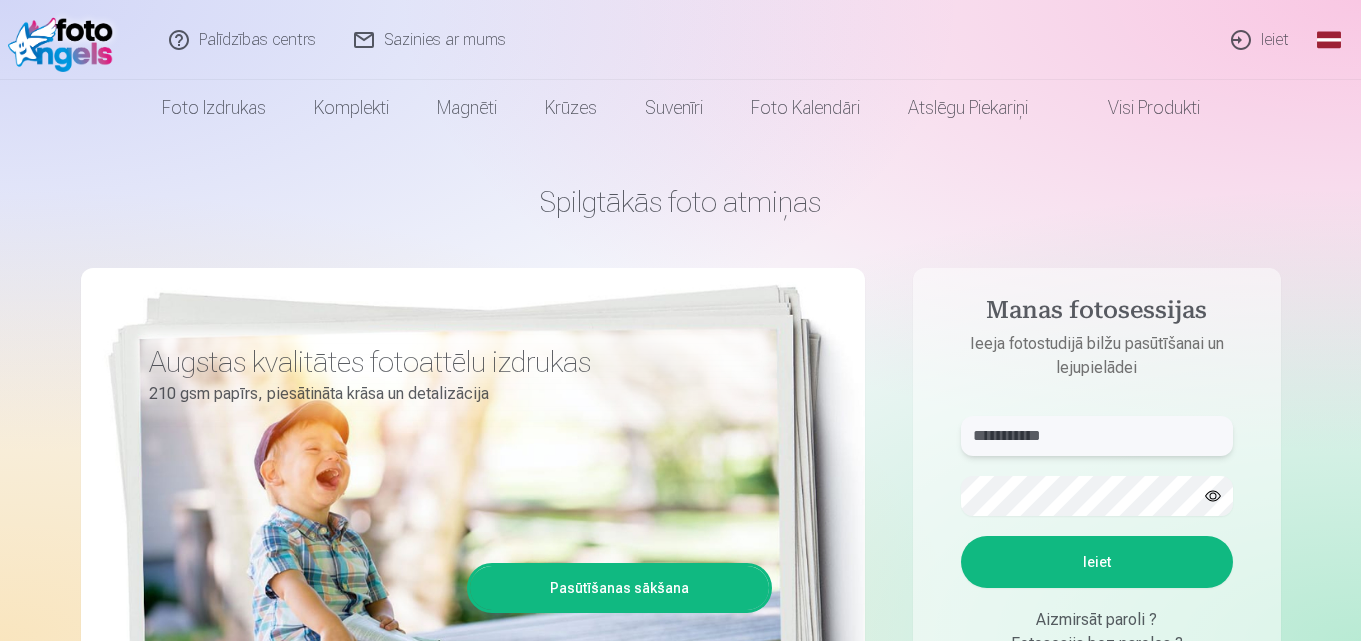 type on "**********" 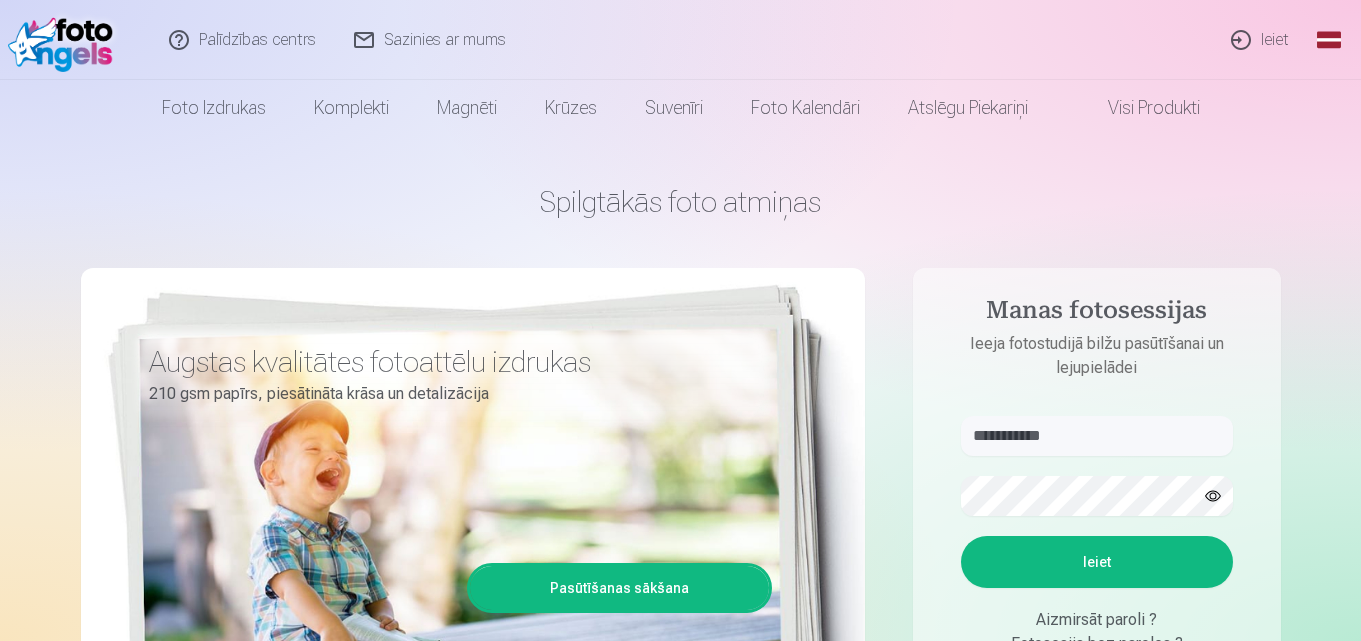 click on "Ieiet" at bounding box center [1097, 562] 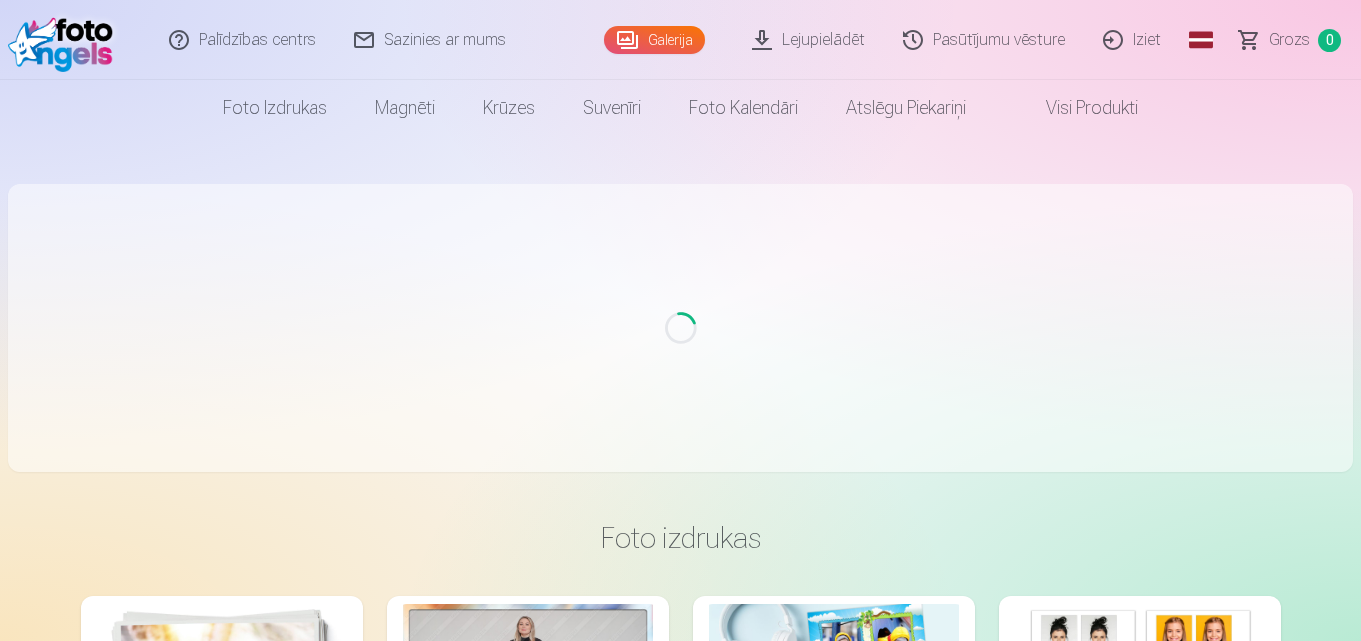 scroll, scrollTop: 0, scrollLeft: 0, axis: both 